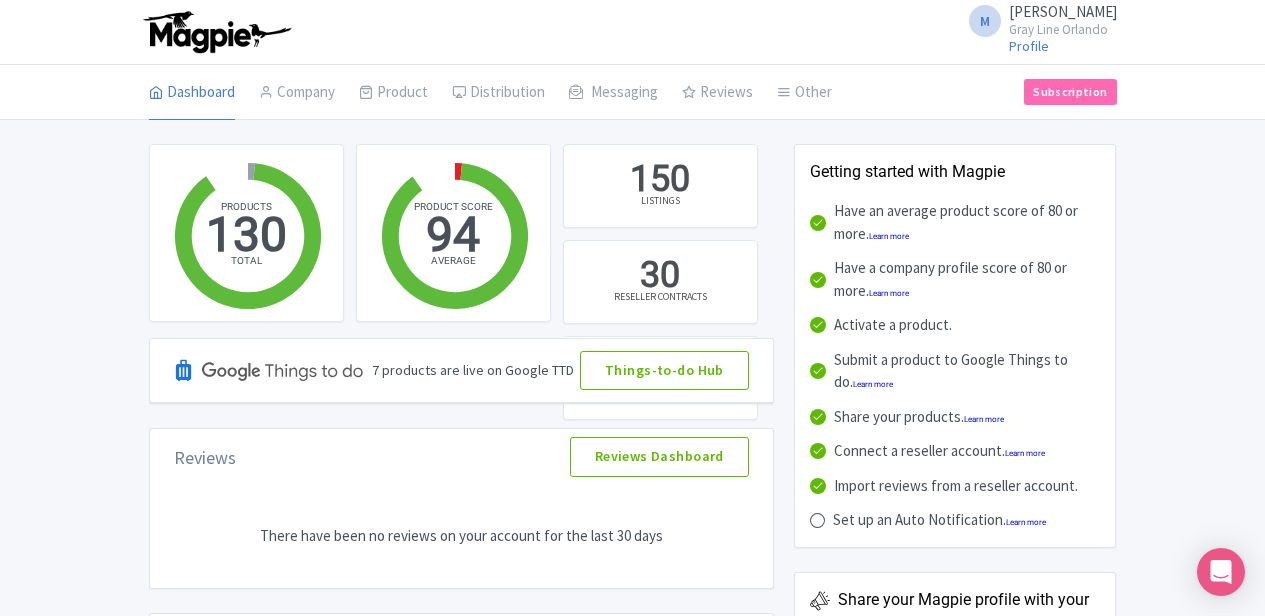 scroll, scrollTop: 0, scrollLeft: 0, axis: both 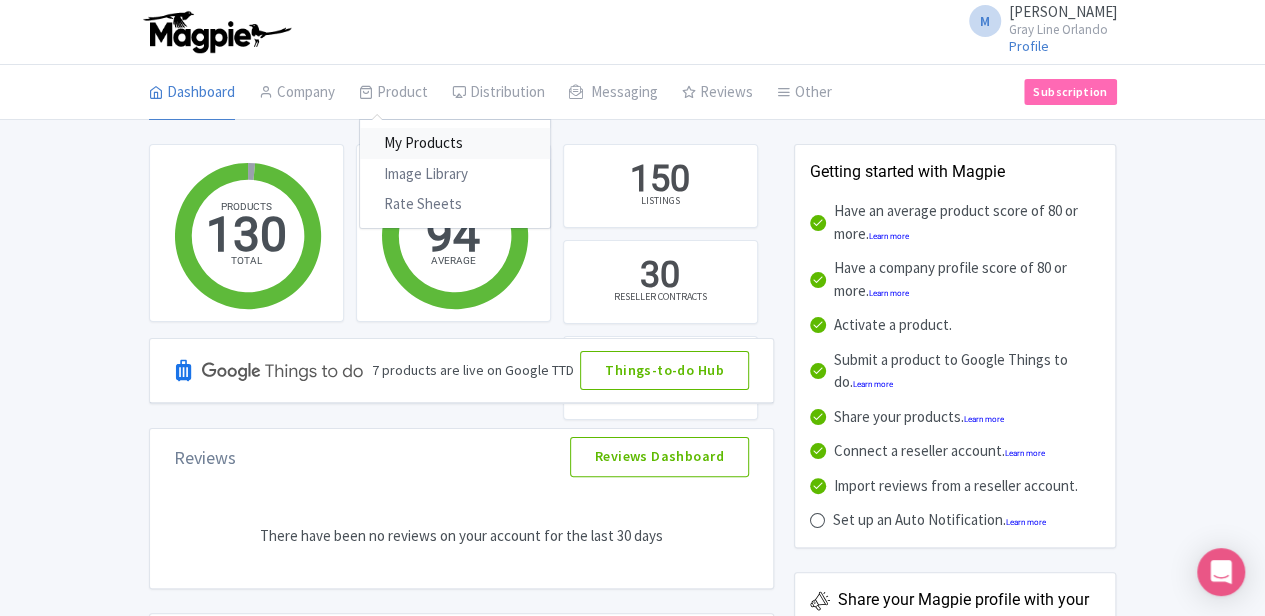 click on "My Products" at bounding box center (455, 143) 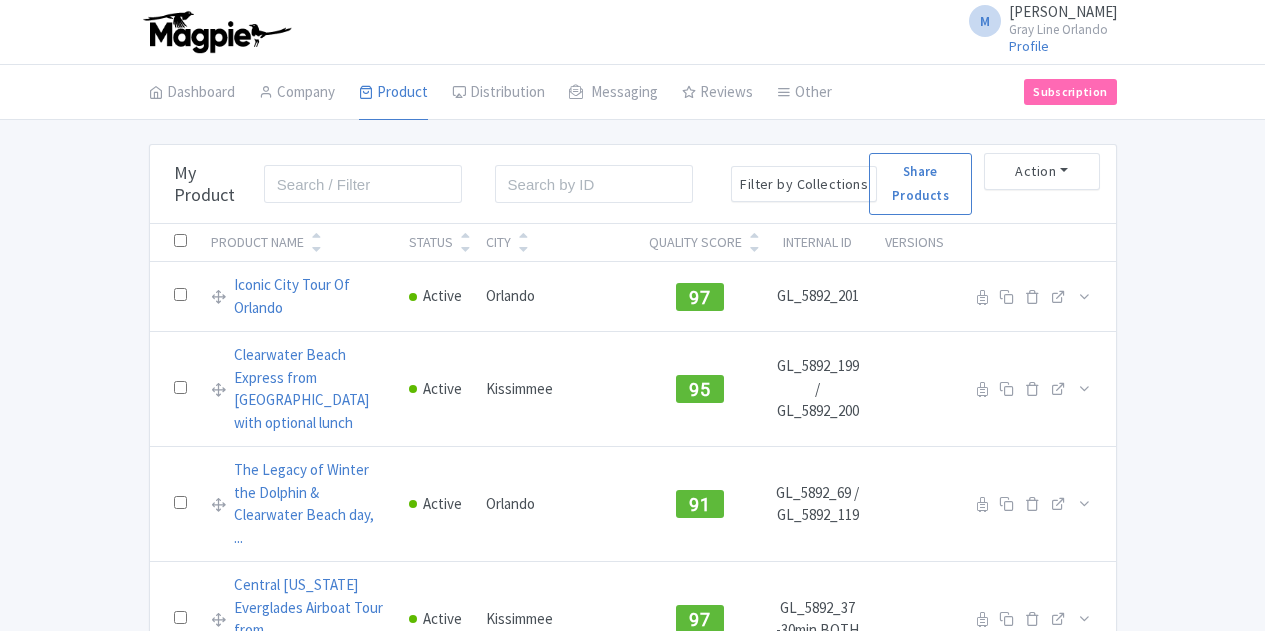 scroll, scrollTop: 0, scrollLeft: 0, axis: both 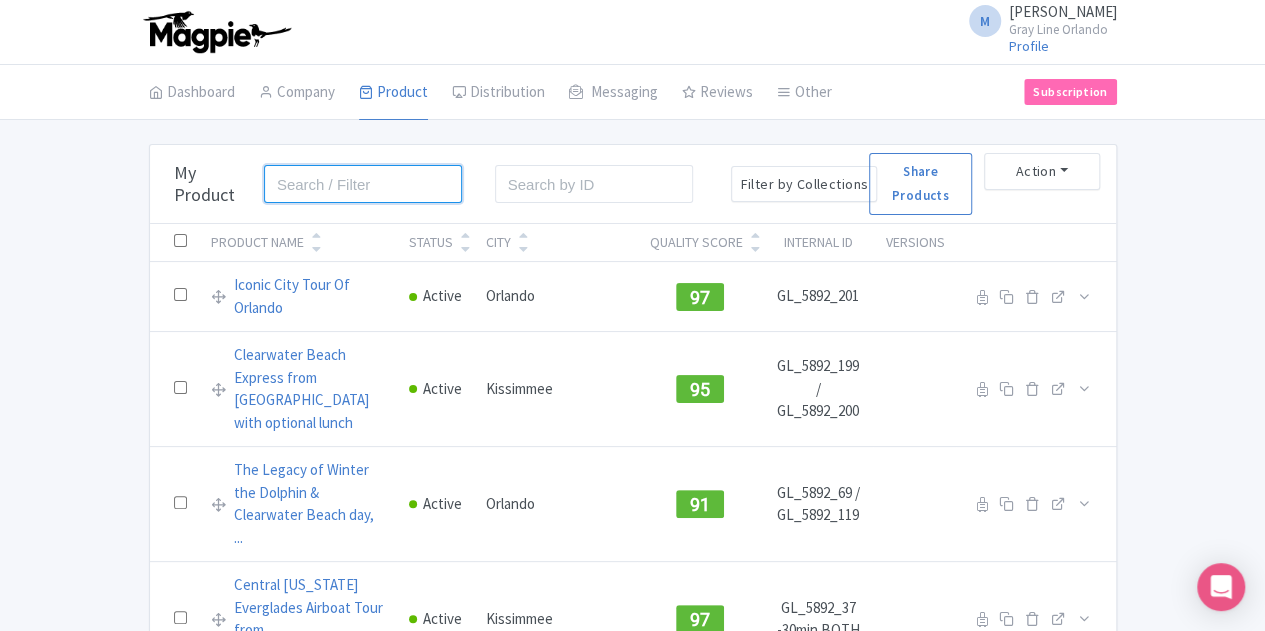 click at bounding box center [363, 184] 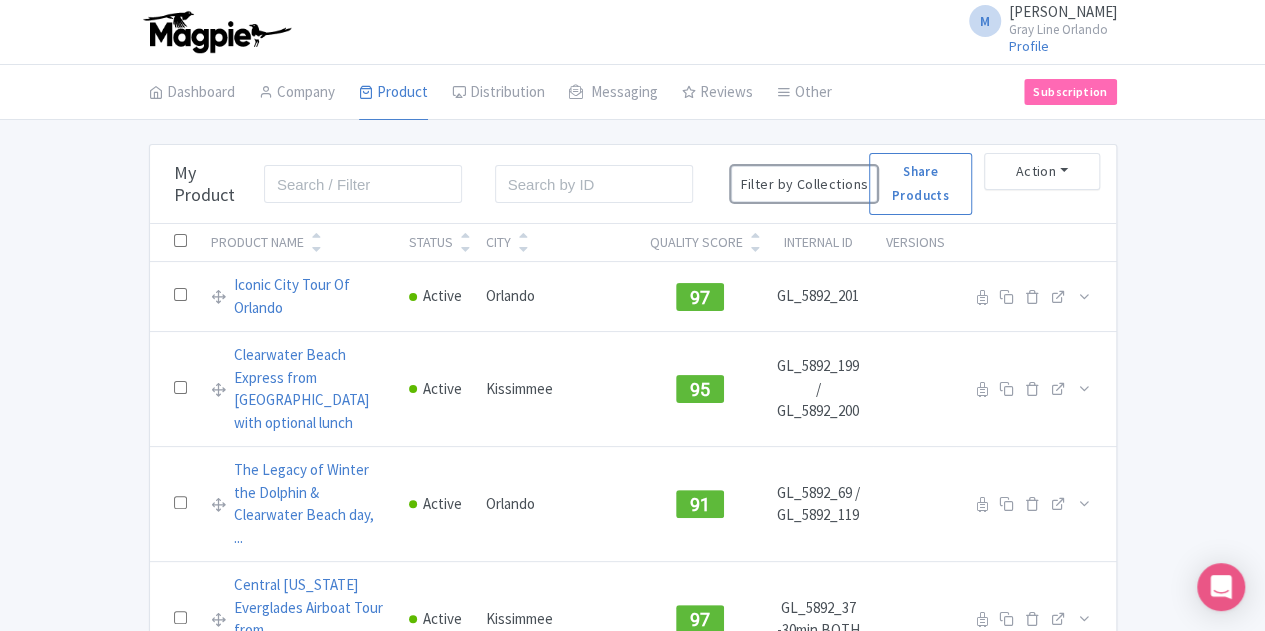 click on "Filter by Collections" at bounding box center (804, 184) 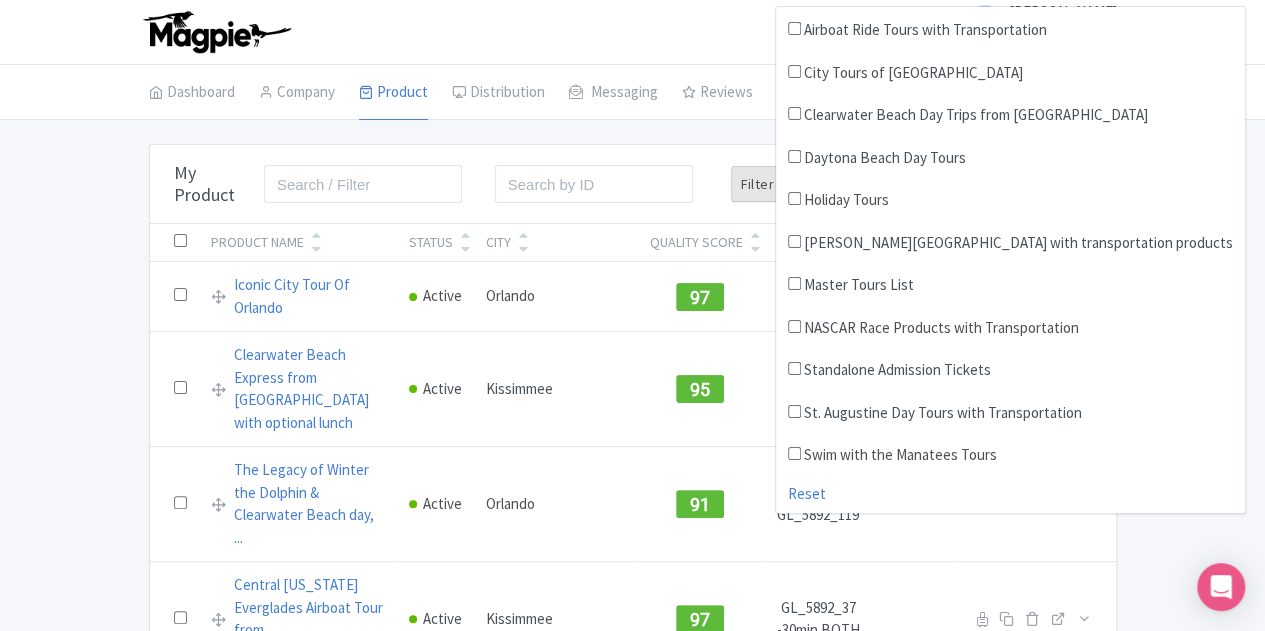 click on "Airboat Ride Tours with Transportation" at bounding box center [925, 30] 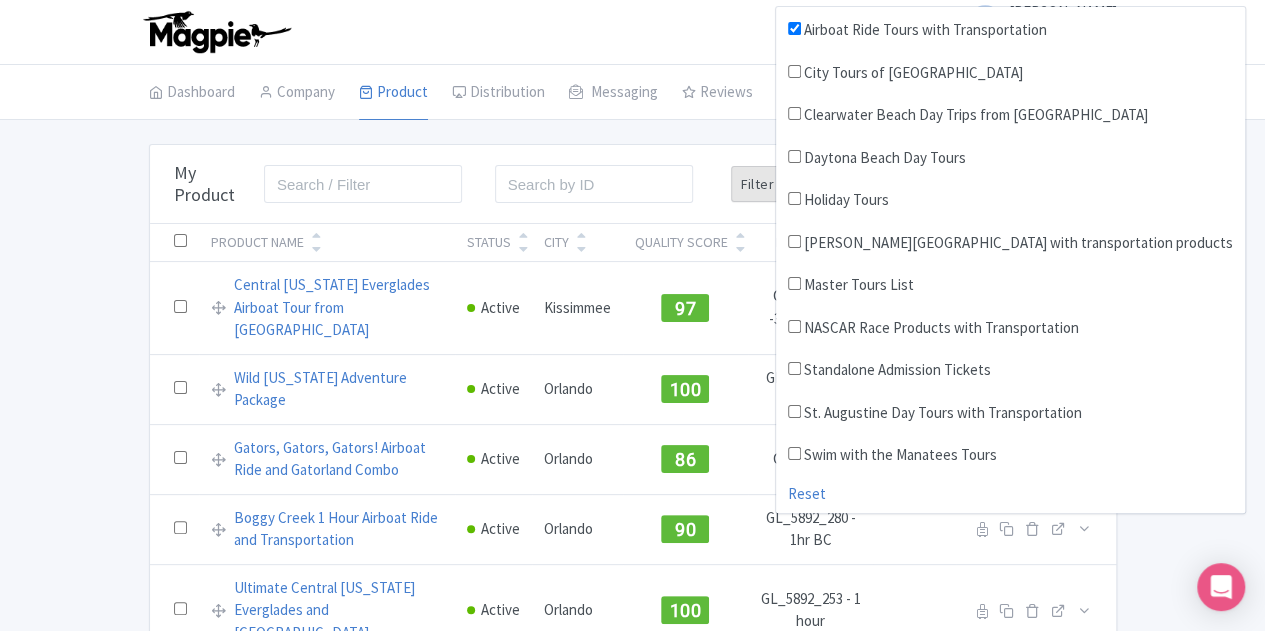 click on "M
Michael Given
Gray Line Orlando
Profile
Users
Settings
Sign out" at bounding box center (633, 32) 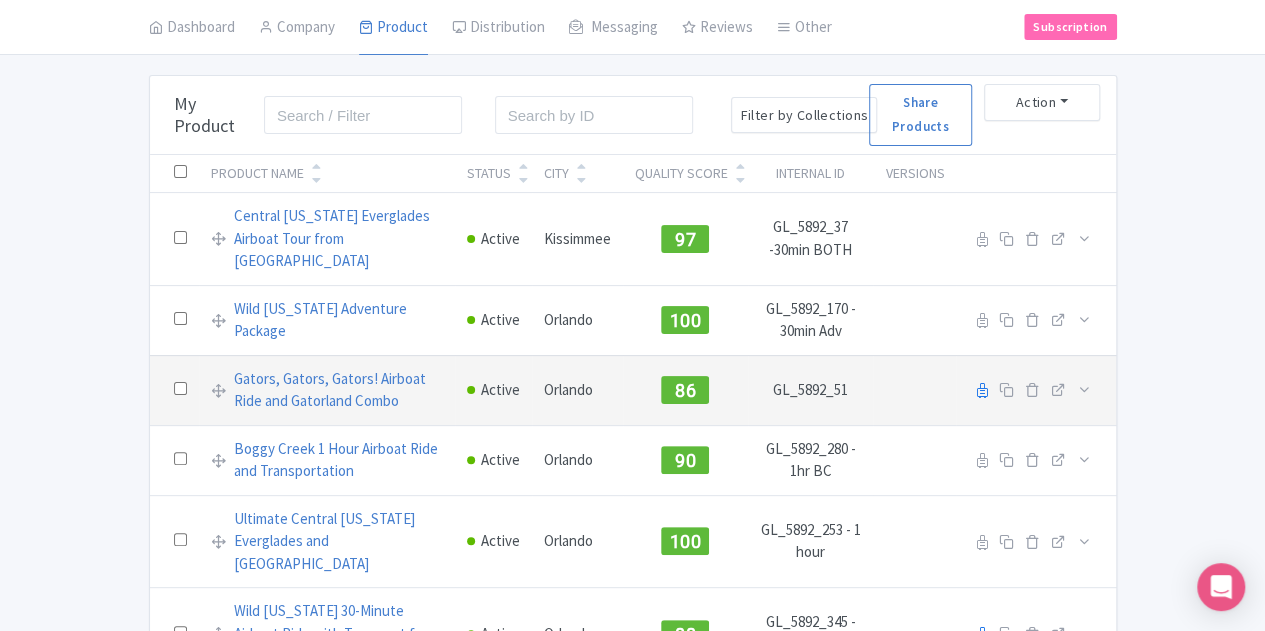 scroll, scrollTop: 100, scrollLeft: 0, axis: vertical 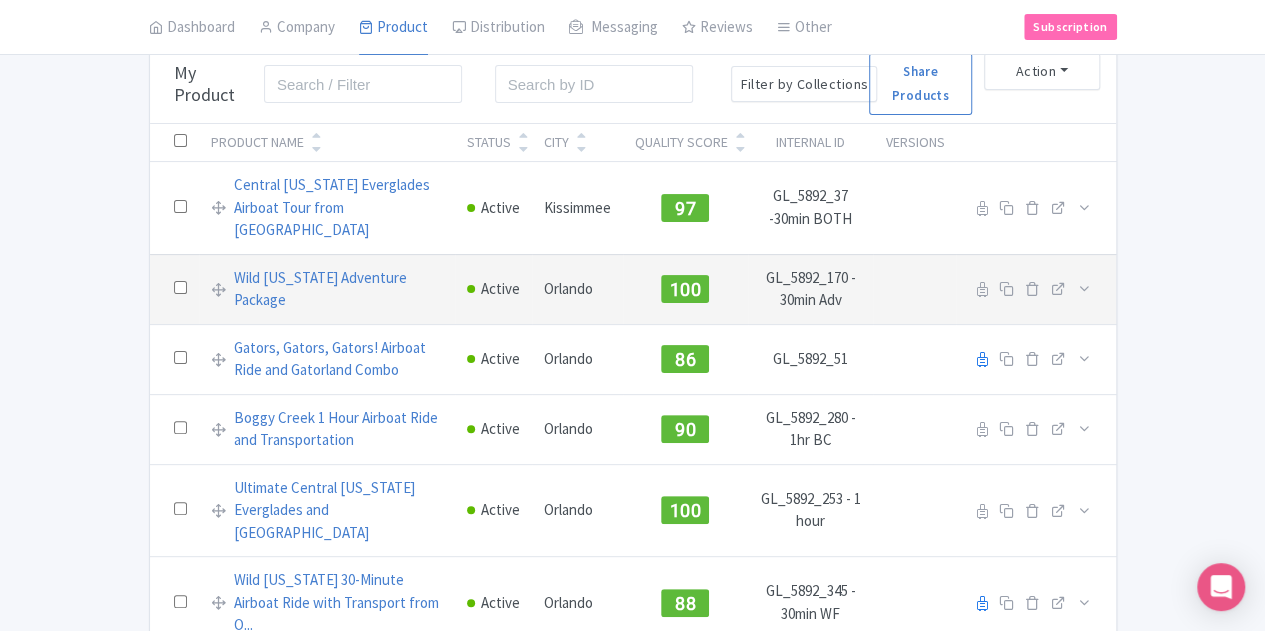 click at bounding box center (180, 287) 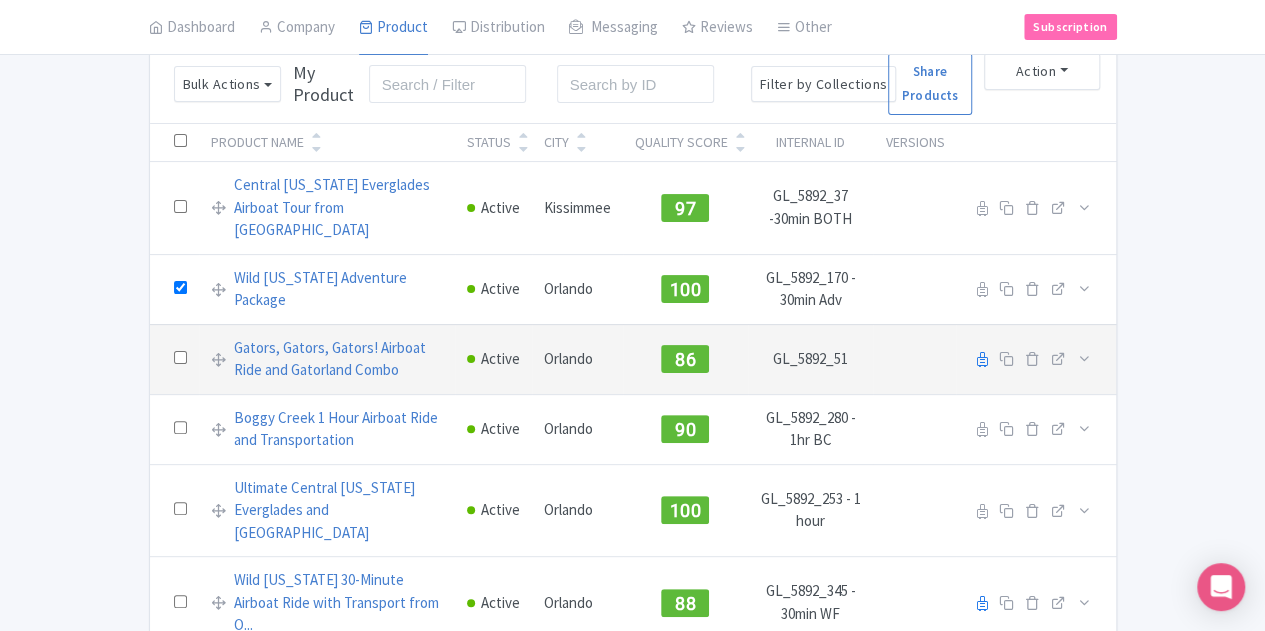 click at bounding box center [180, 357] 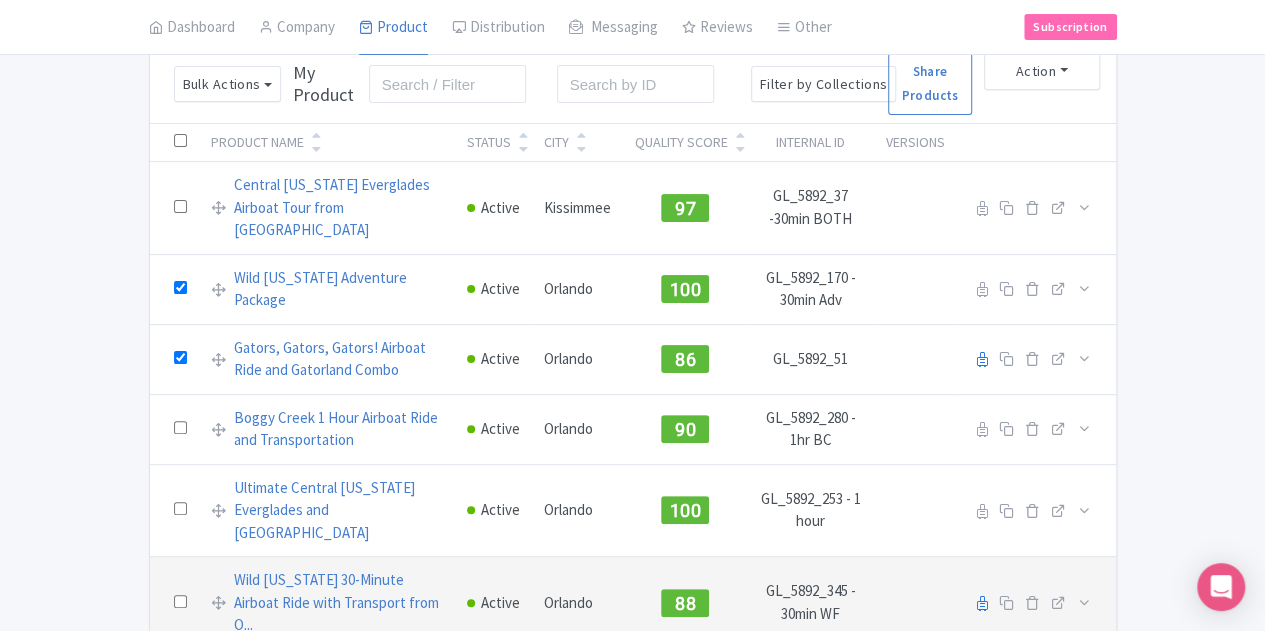 scroll, scrollTop: 200, scrollLeft: 0, axis: vertical 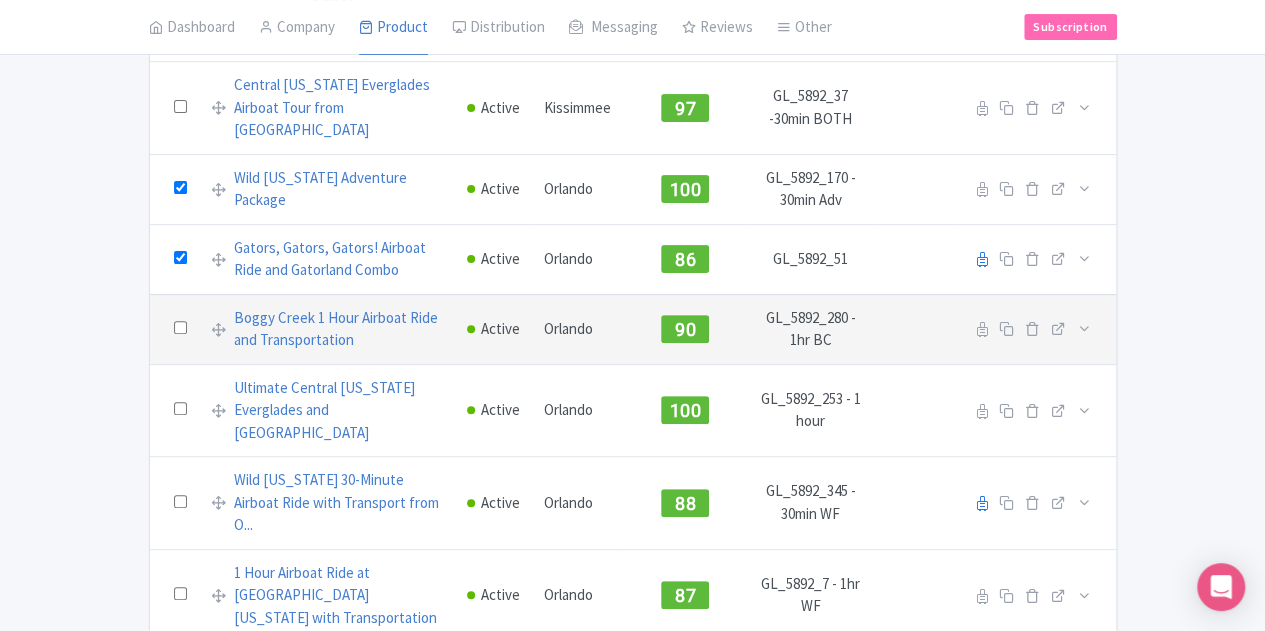 click at bounding box center [180, 327] 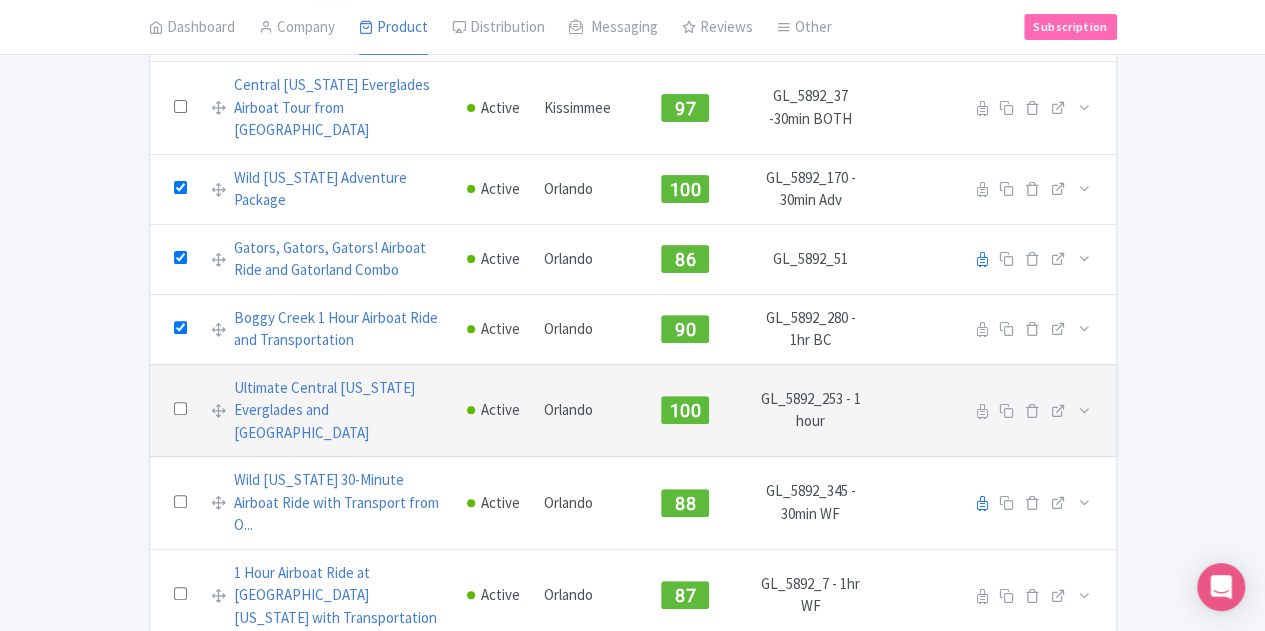 click at bounding box center [180, 408] 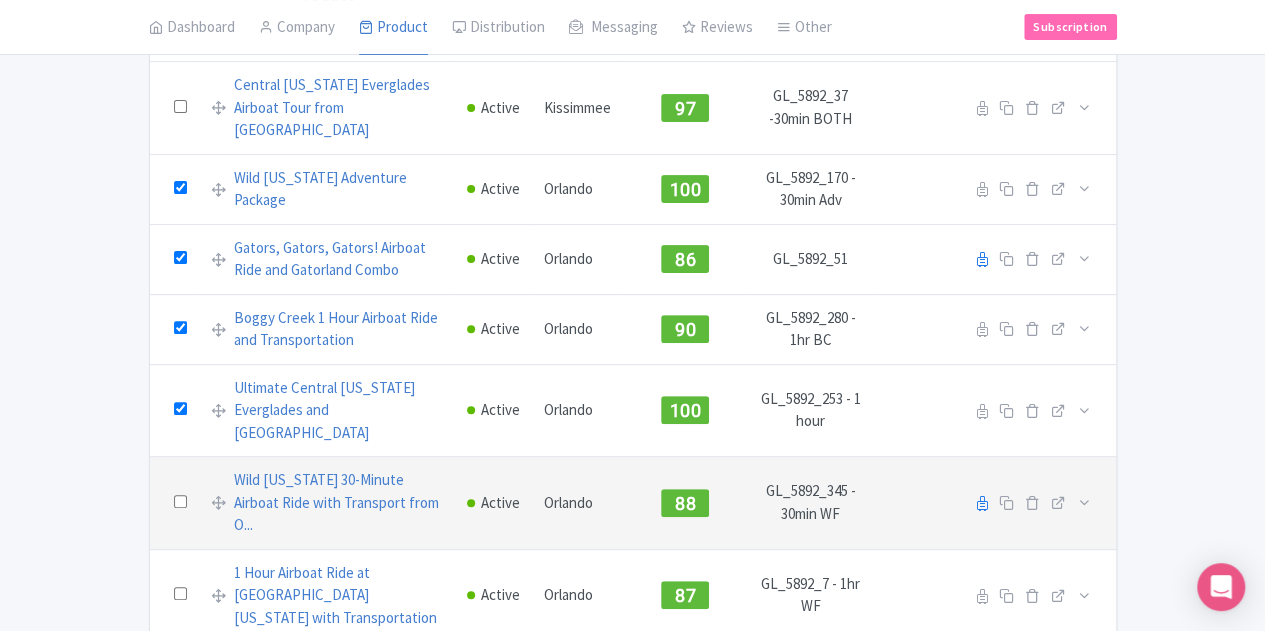 click at bounding box center (174, 503) 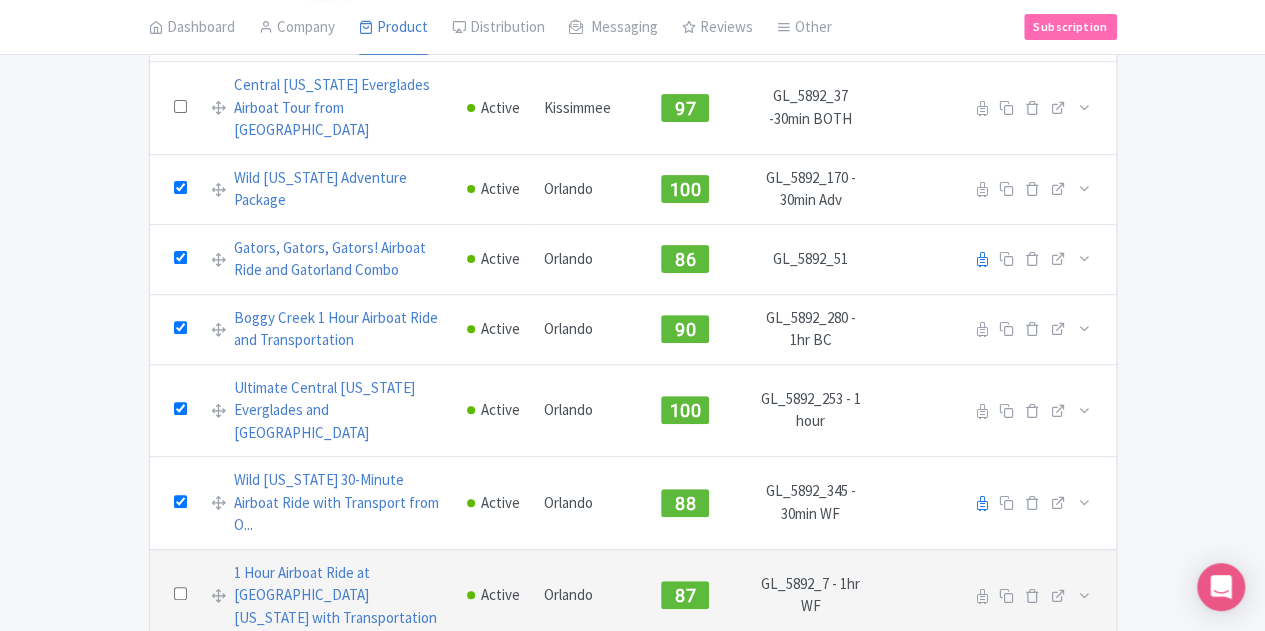 click at bounding box center [174, 595] 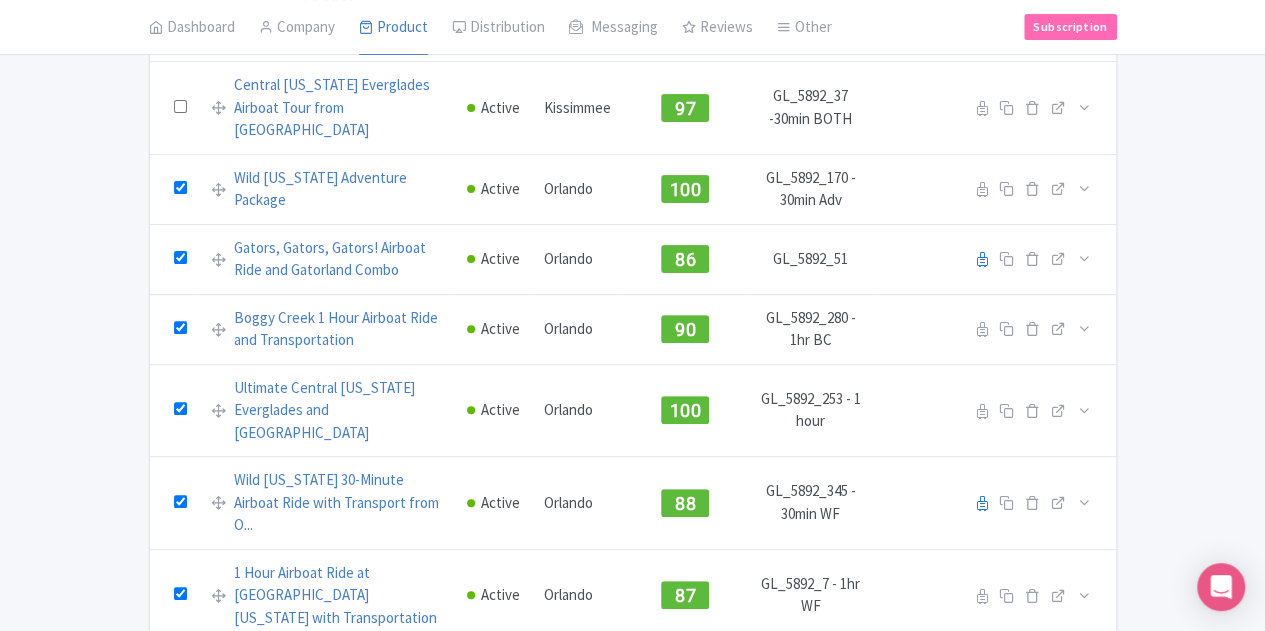 scroll, scrollTop: 300, scrollLeft: 0, axis: vertical 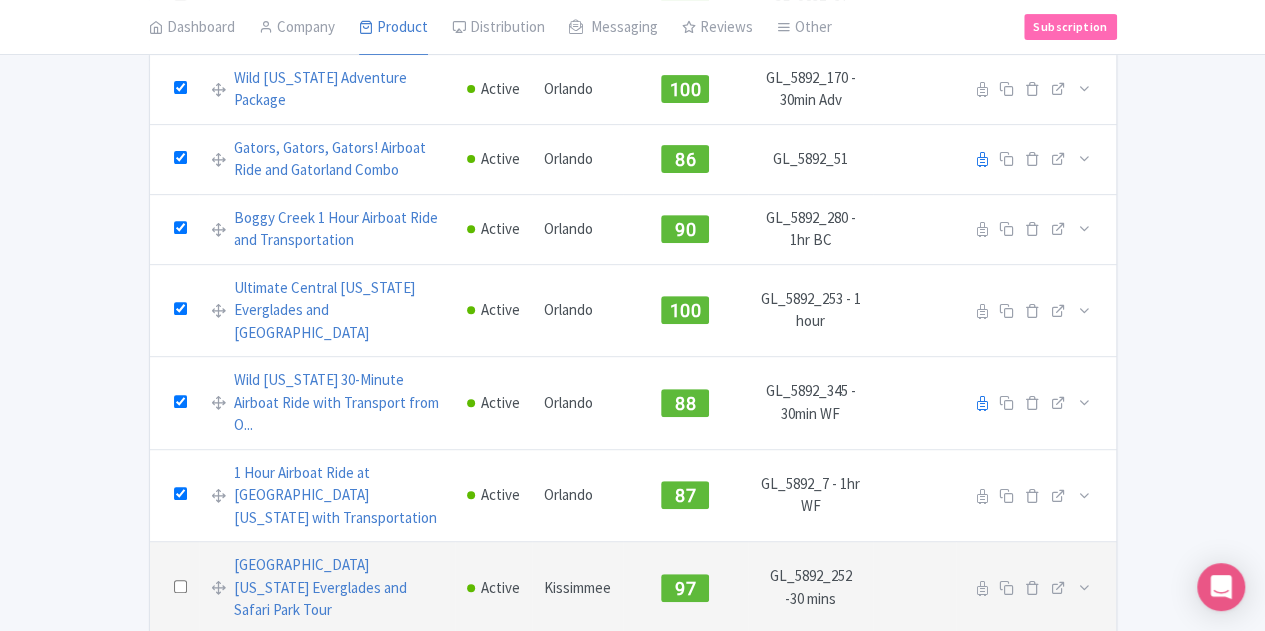click at bounding box center (180, 586) 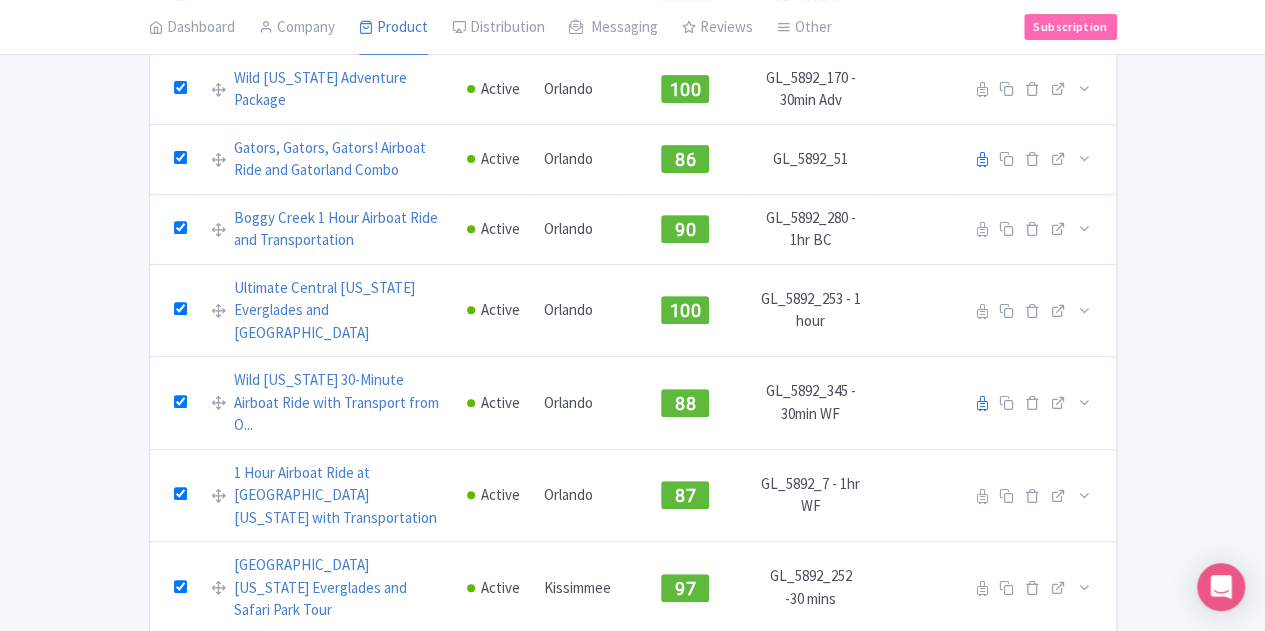 click at bounding box center [180, 667] 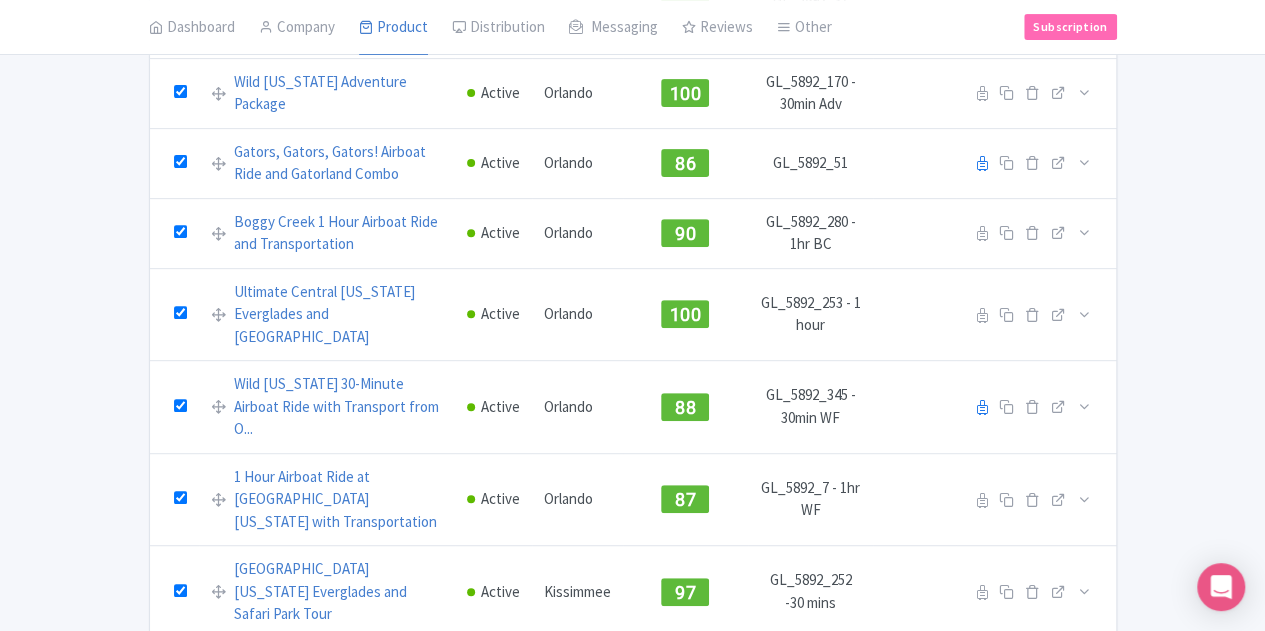 scroll, scrollTop: 346, scrollLeft: 0, axis: vertical 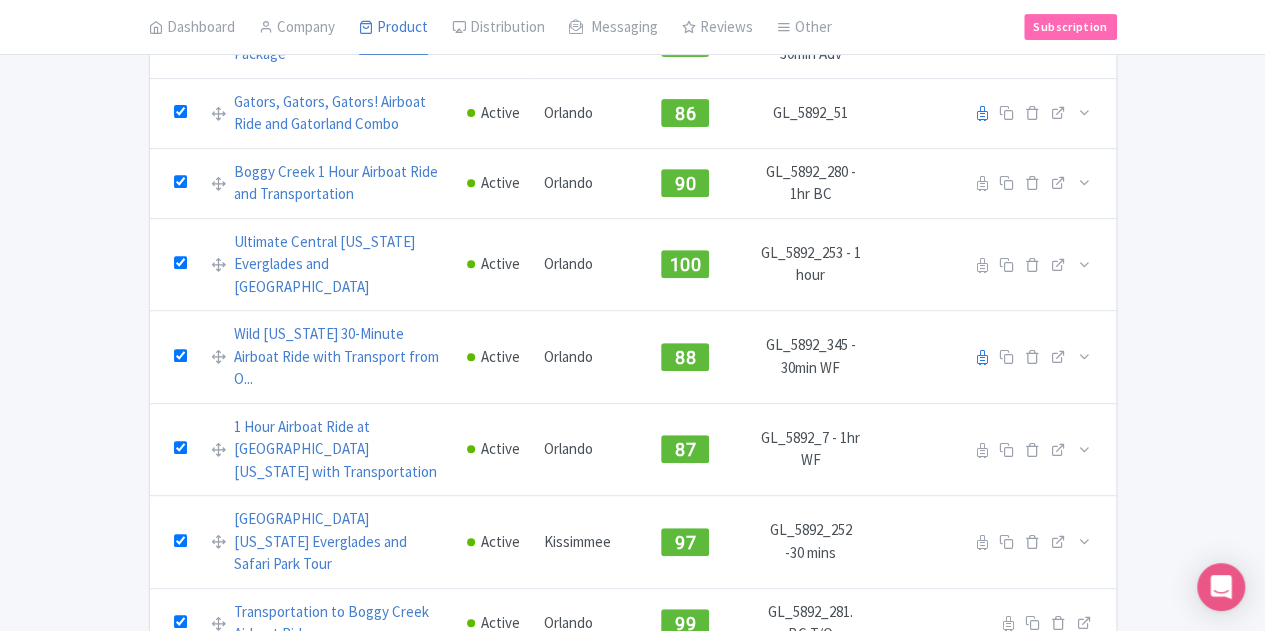 click at bounding box center (180, 842) 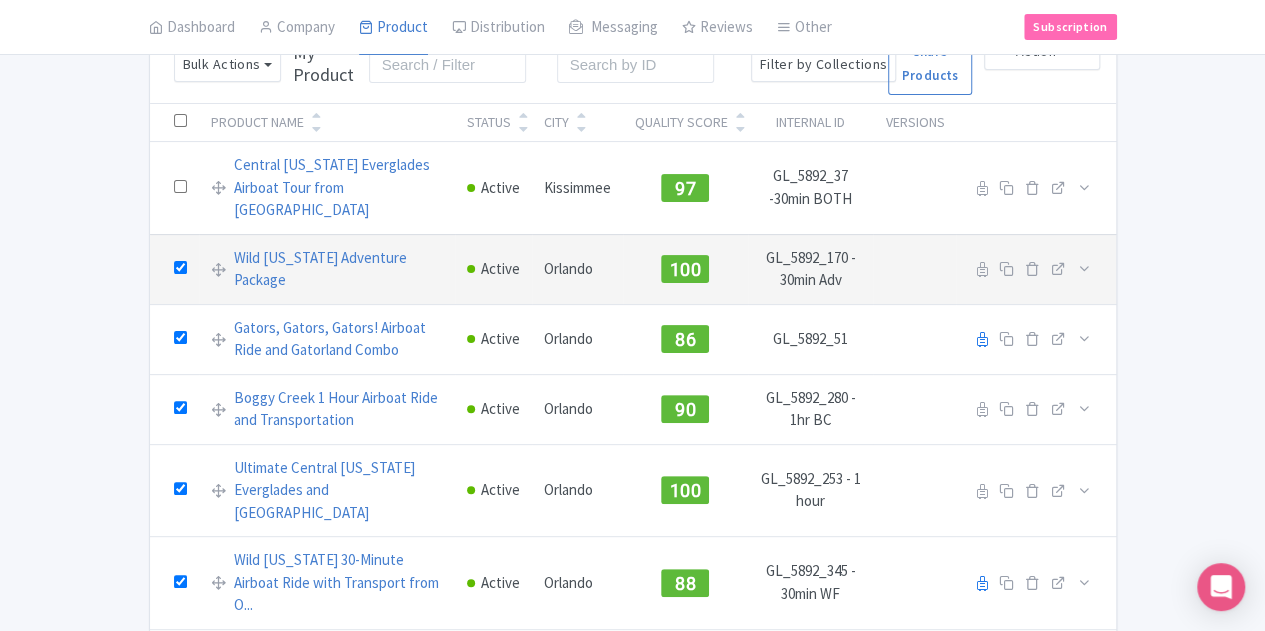 scroll, scrollTop: 0, scrollLeft: 0, axis: both 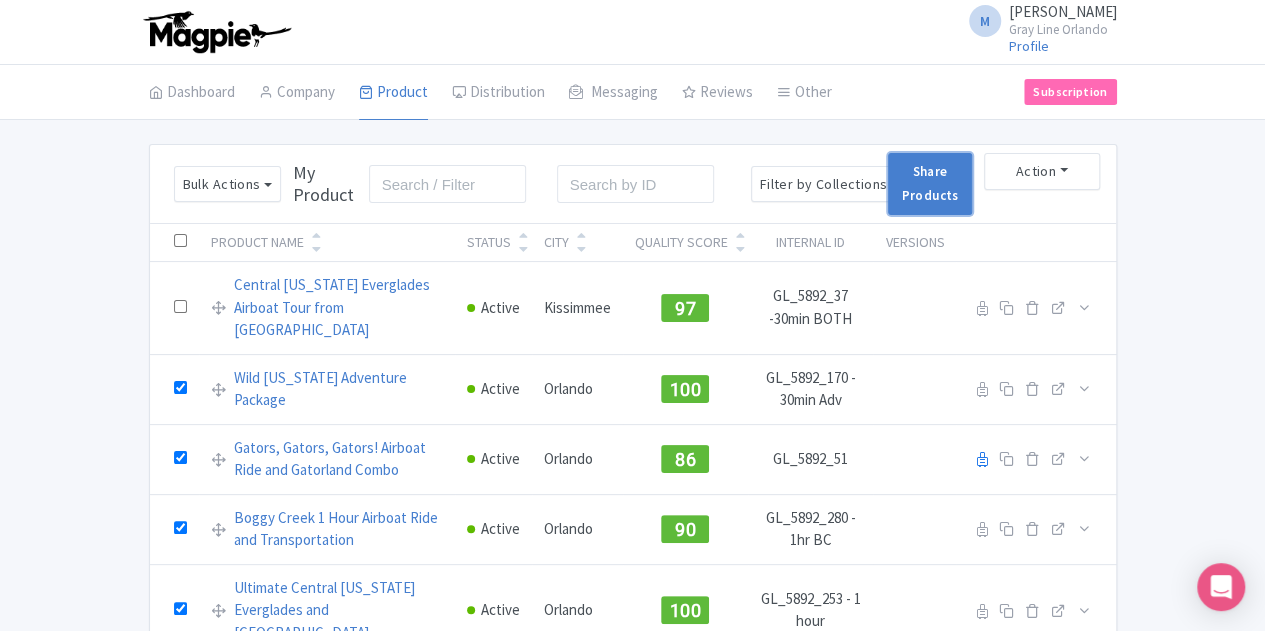 click on "Share Products" at bounding box center [929, 184] 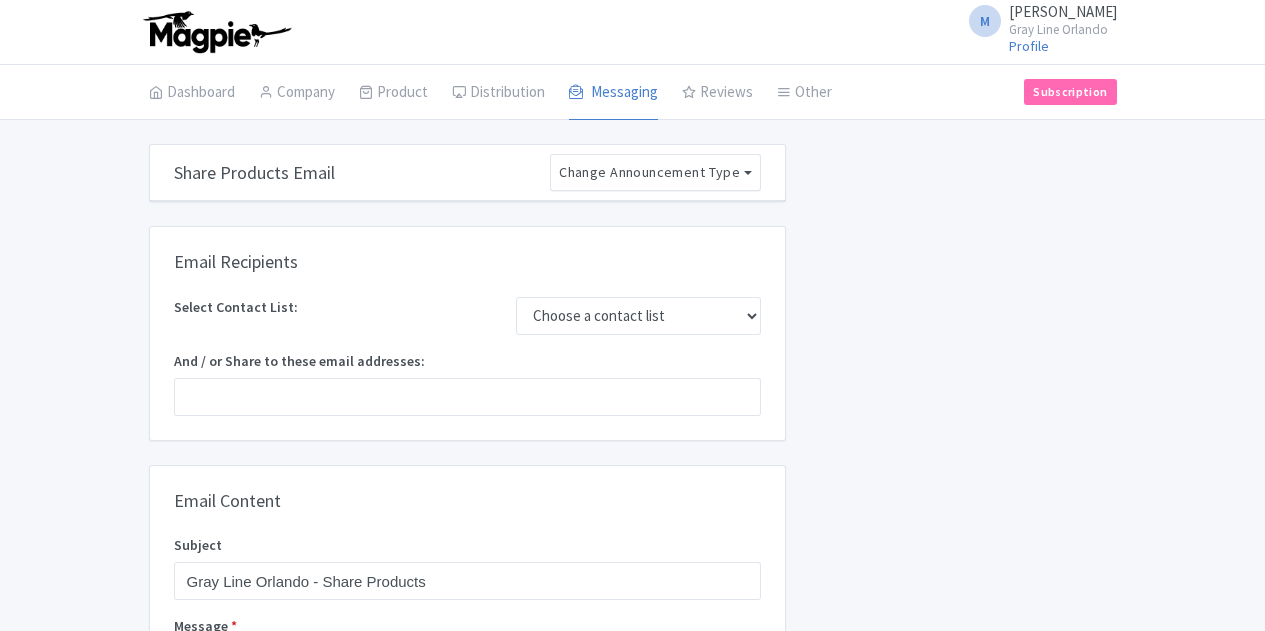 scroll, scrollTop: 0, scrollLeft: 0, axis: both 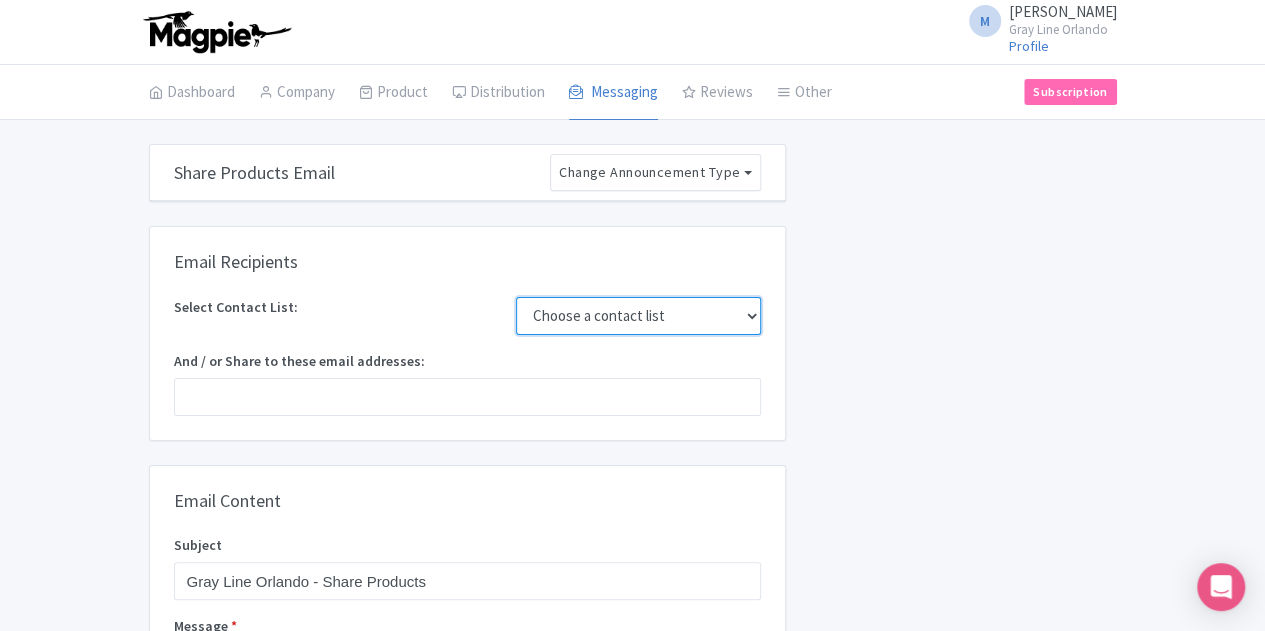click on "Choose a contact list" at bounding box center (638, 316) 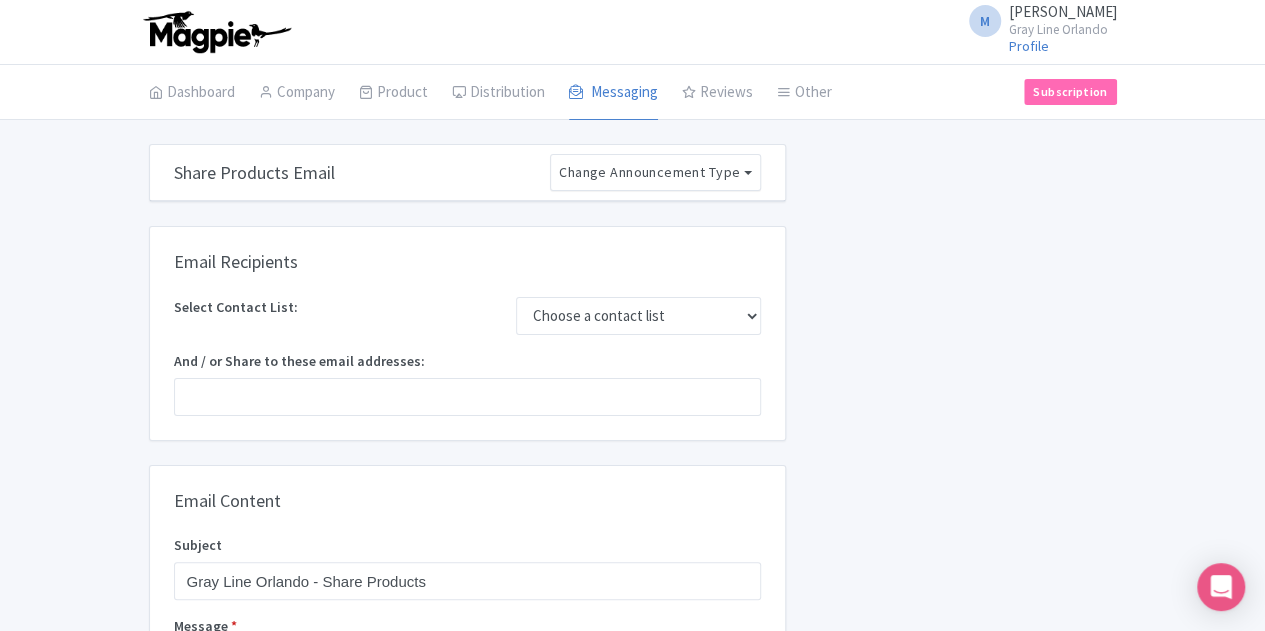 click at bounding box center (467, 397) 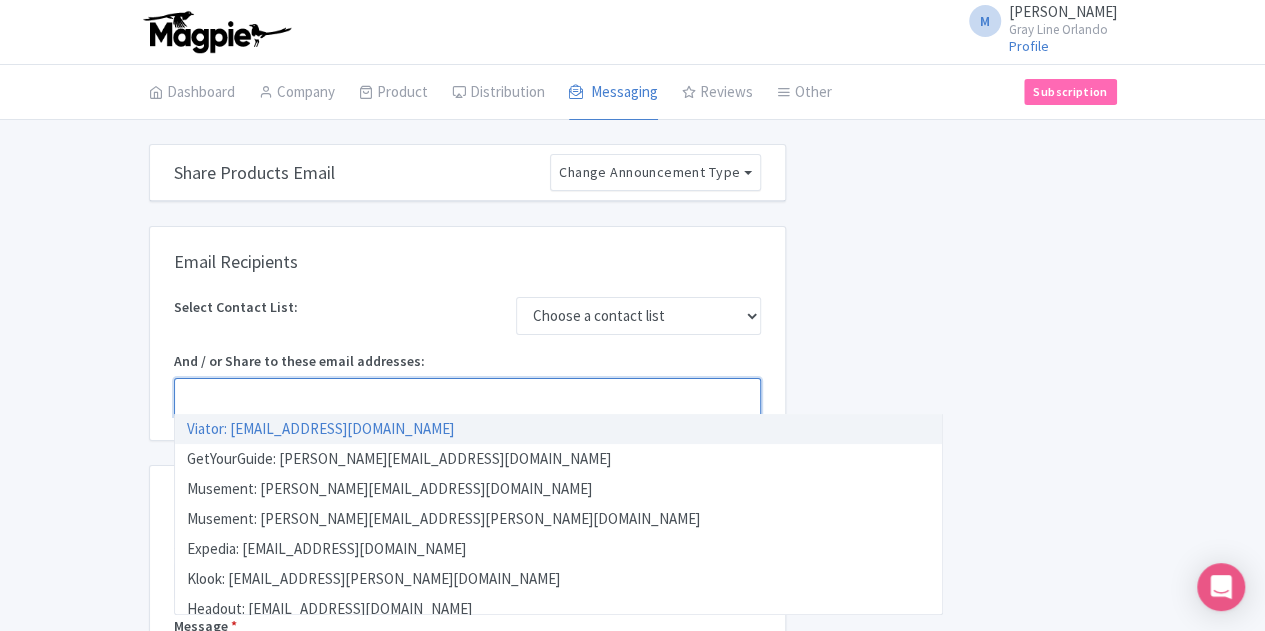 paste on "Brendan Hodgkinson <brendan.hodgkinson@headout.com>" 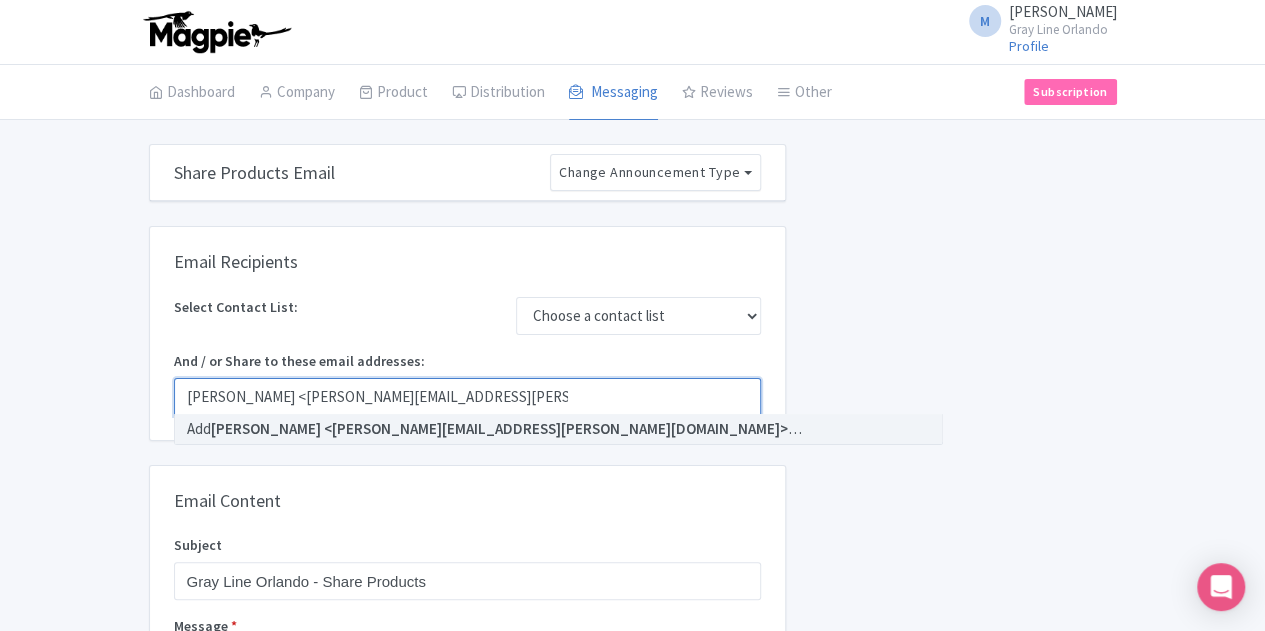 scroll, scrollTop: 0, scrollLeft: 0, axis: both 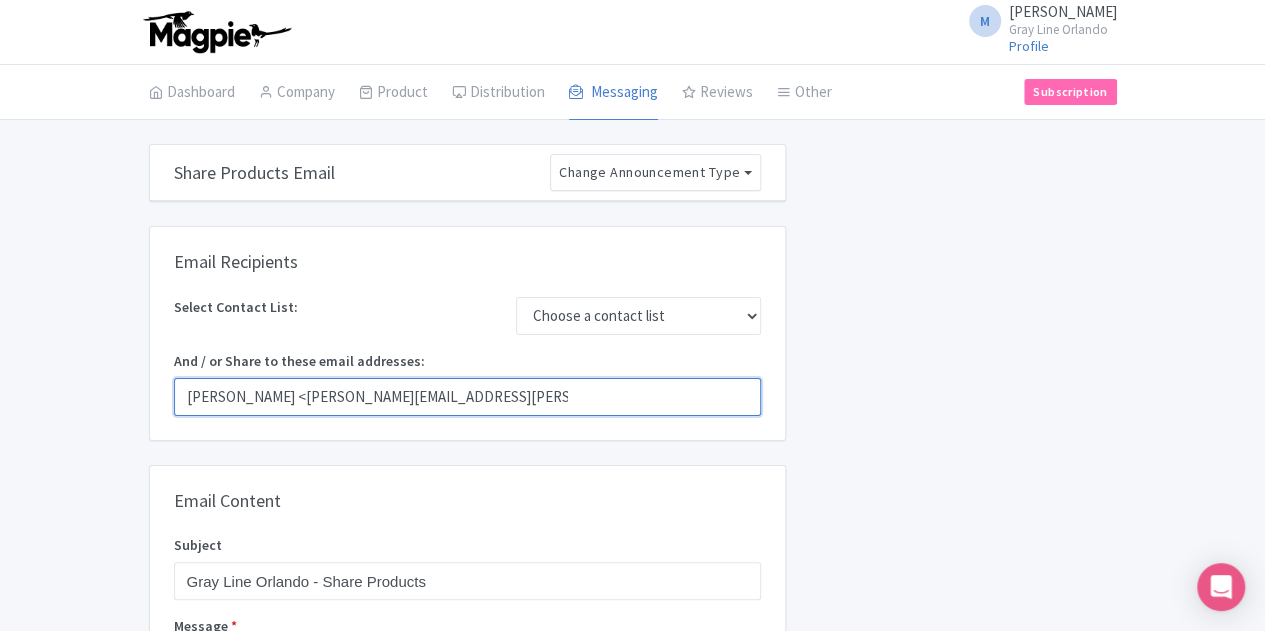 click on "Email Recipients
Select Contact List:
Choose a contact list
And / or Share to these email addresses: Brendan Hodgkinson <brendan.hodgkinson@headout.com> Add  Brendan Hodgkinson <brendan.hodgkinson@headout.com> …" at bounding box center (467, 333) 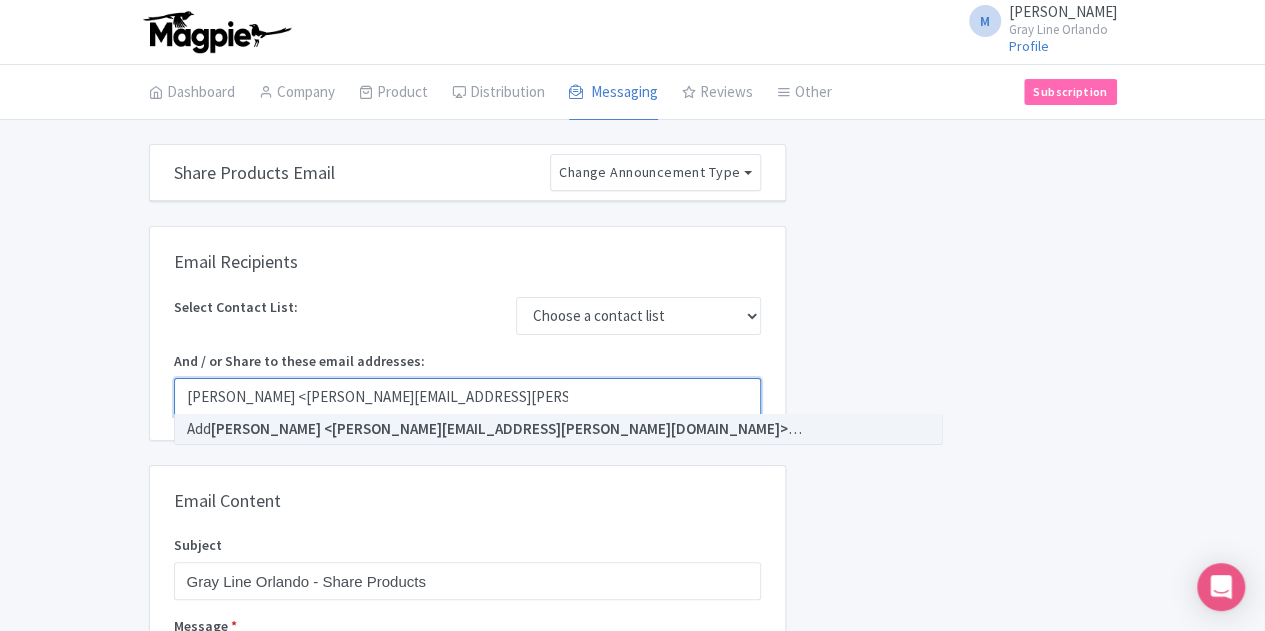 drag, startPoint x: 192, startPoint y: 383, endPoint x: 188, endPoint y: 399, distance: 16.492422 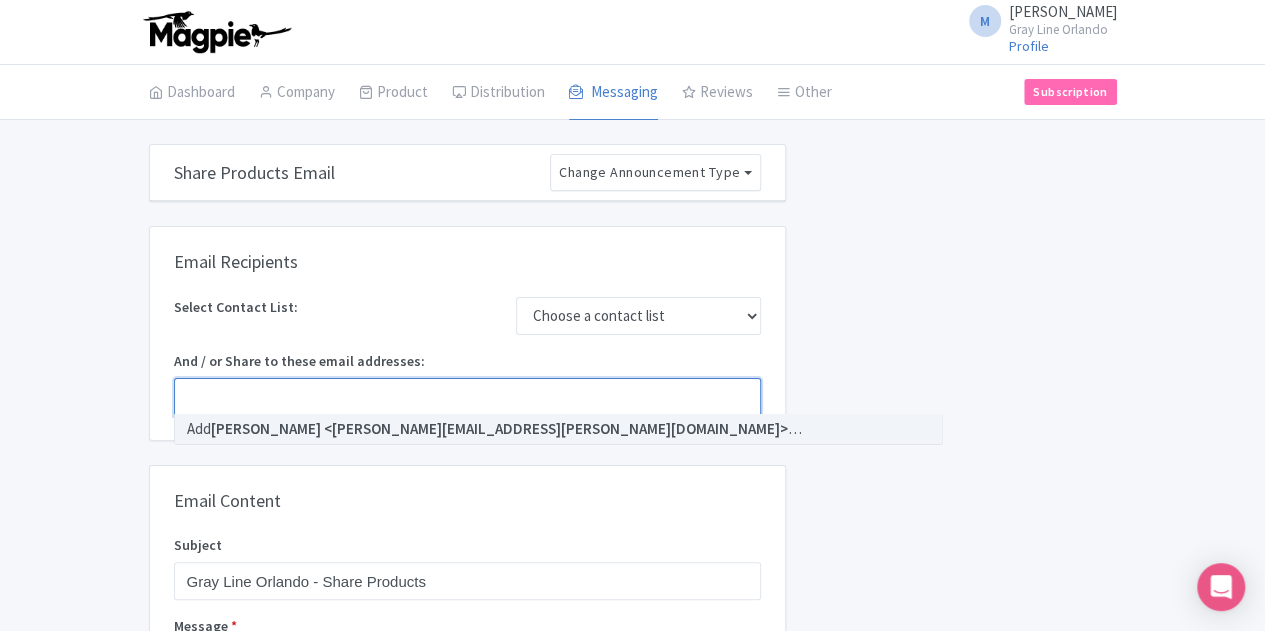 click on "Email Recipients
Select Contact List:
Choose a contact list
And / or Share to these email addresses: Add  Brendan Hodgkinson <brendan.hodgkinson@headout.com> …" at bounding box center (467, 333) 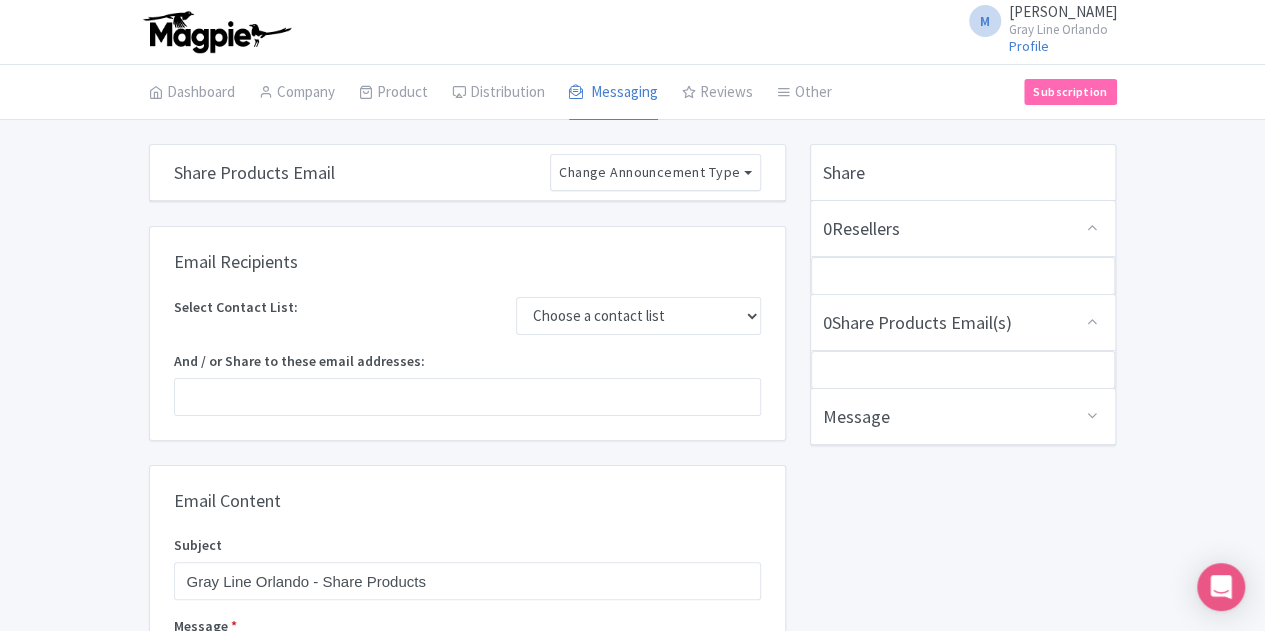 click at bounding box center (467, 397) 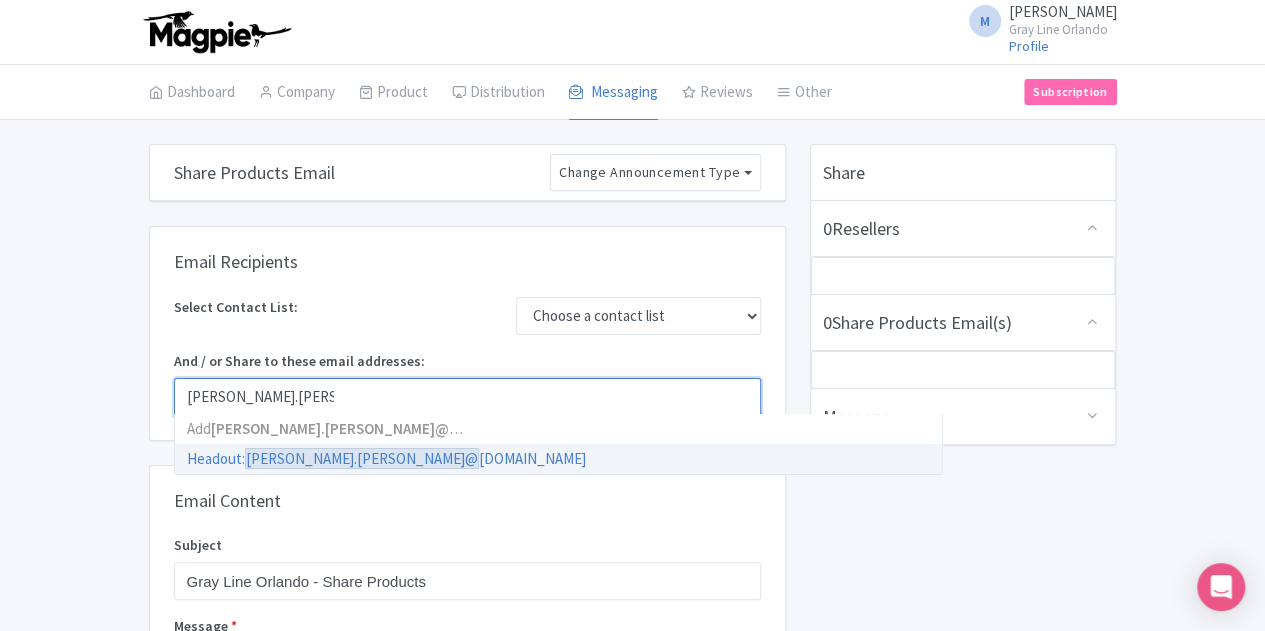 scroll, scrollTop: 0, scrollLeft: 0, axis: both 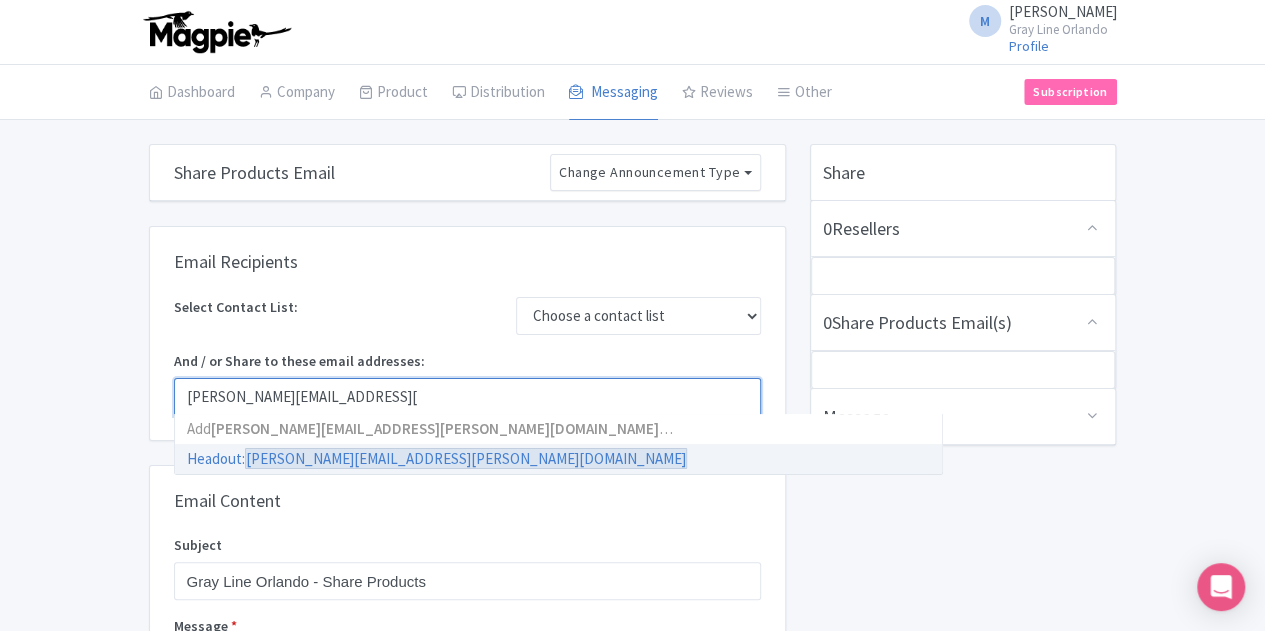 type on "[PERSON_NAME][EMAIL_ADDRESS][PERSON_NAME][DOMAIN_NAME]" 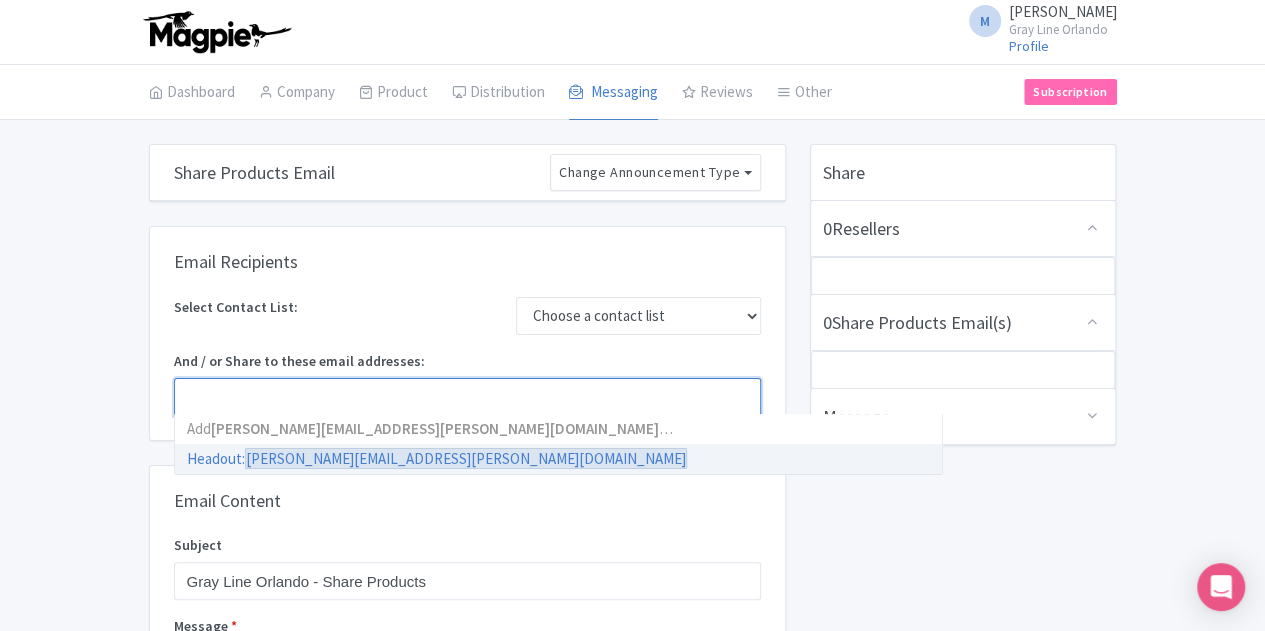 click on "Email Recipients
Select Contact List:
Choose a contact list
And / or Share to these email addresses: Add  brendan.hodgkinson@headout.com … Headout:  brendan.hodgkinson@headout.com" at bounding box center [467, 333] 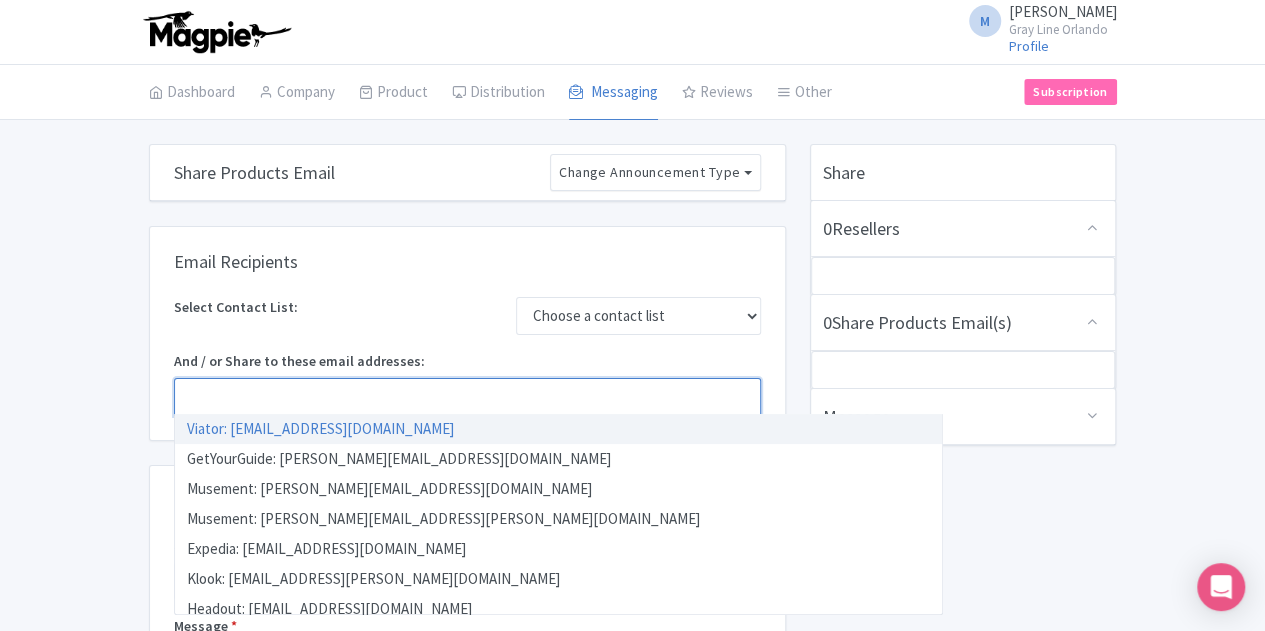 click at bounding box center (467, 397) 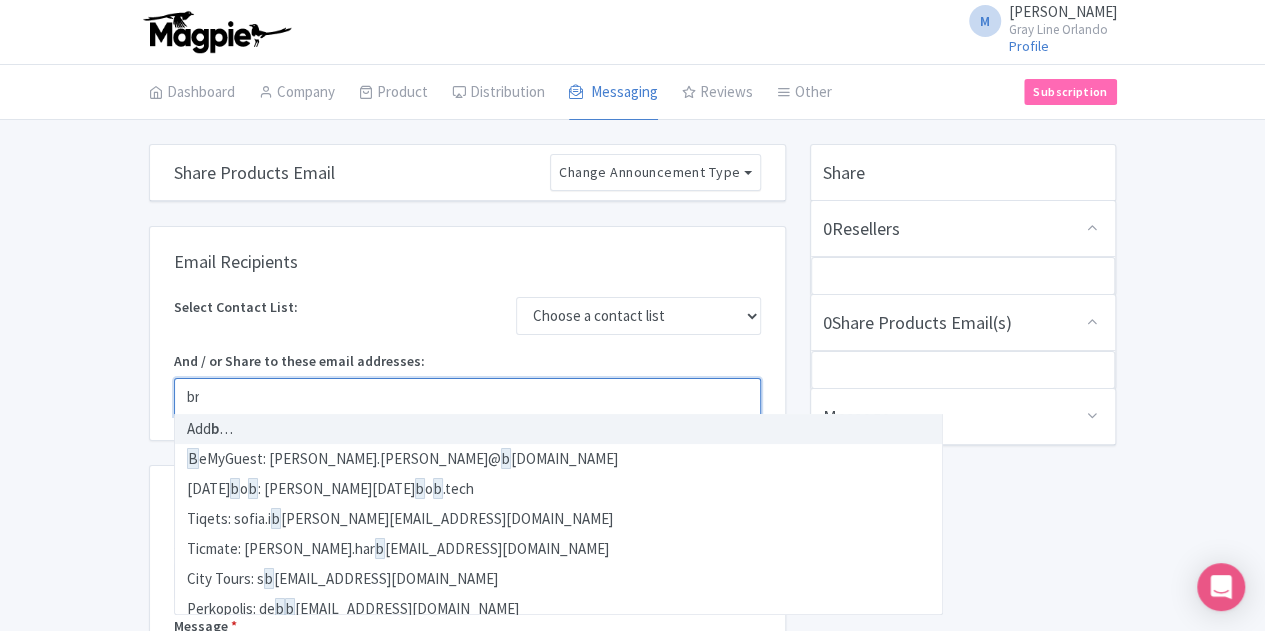 type on "bre" 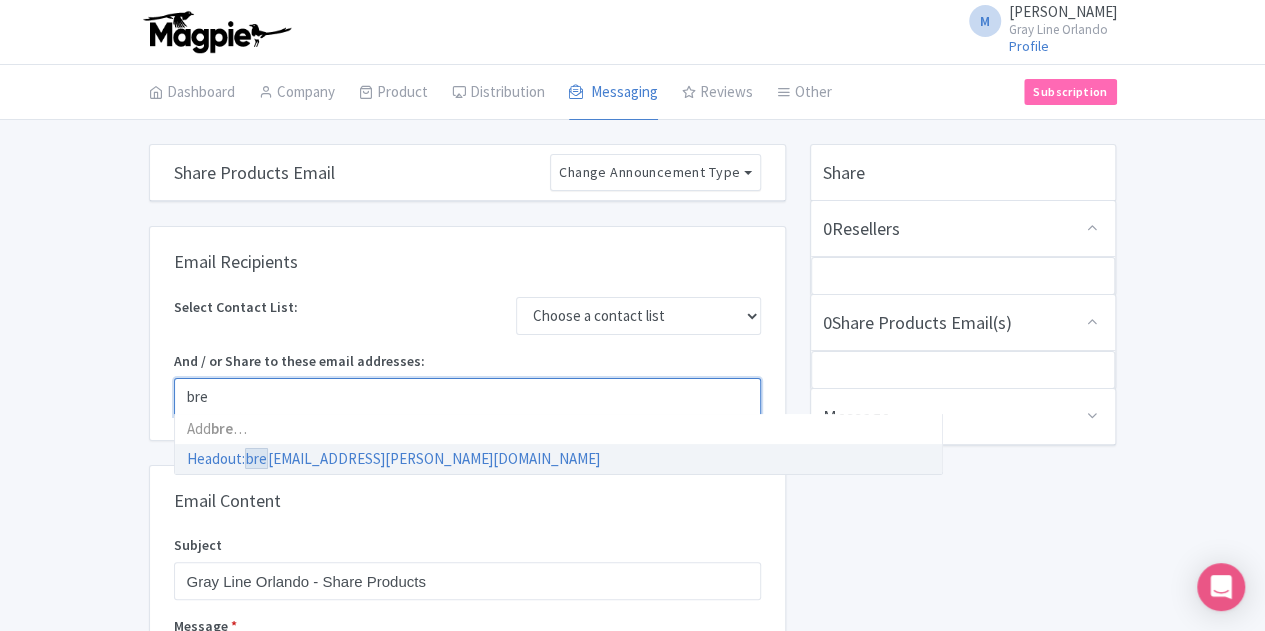 type 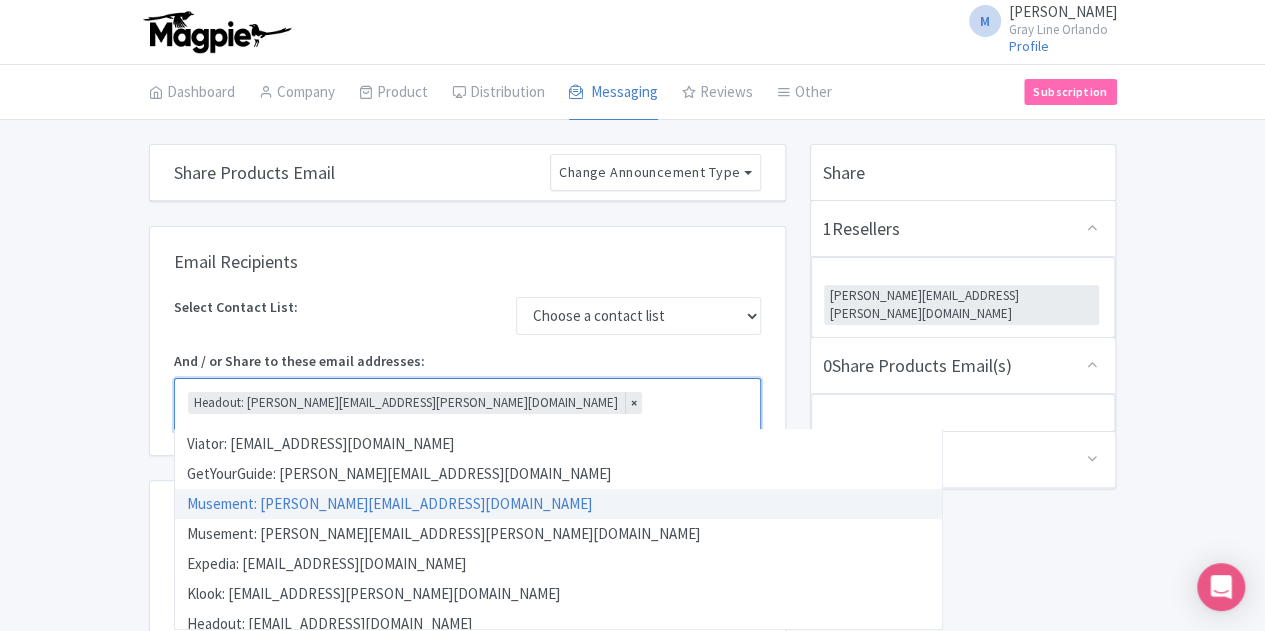 click on "Share
1
Resellers
MISSING INFO
brendan.hodgkinson@headout.com
0
Share Products Email(s)
MISSING INFO
Message
MISSING INFO
Subject line:
Share Products
Message:
Please use the links below to view and download our product information and images.
Preview" at bounding box center [963, 2869] 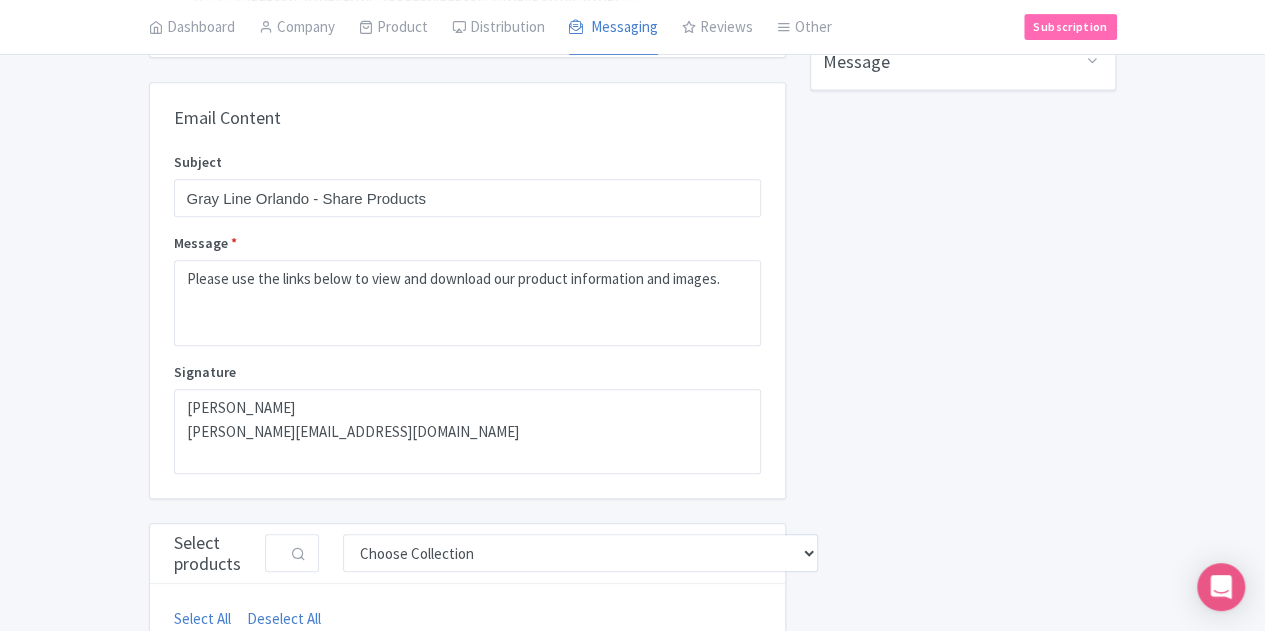 scroll, scrollTop: 400, scrollLeft: 0, axis: vertical 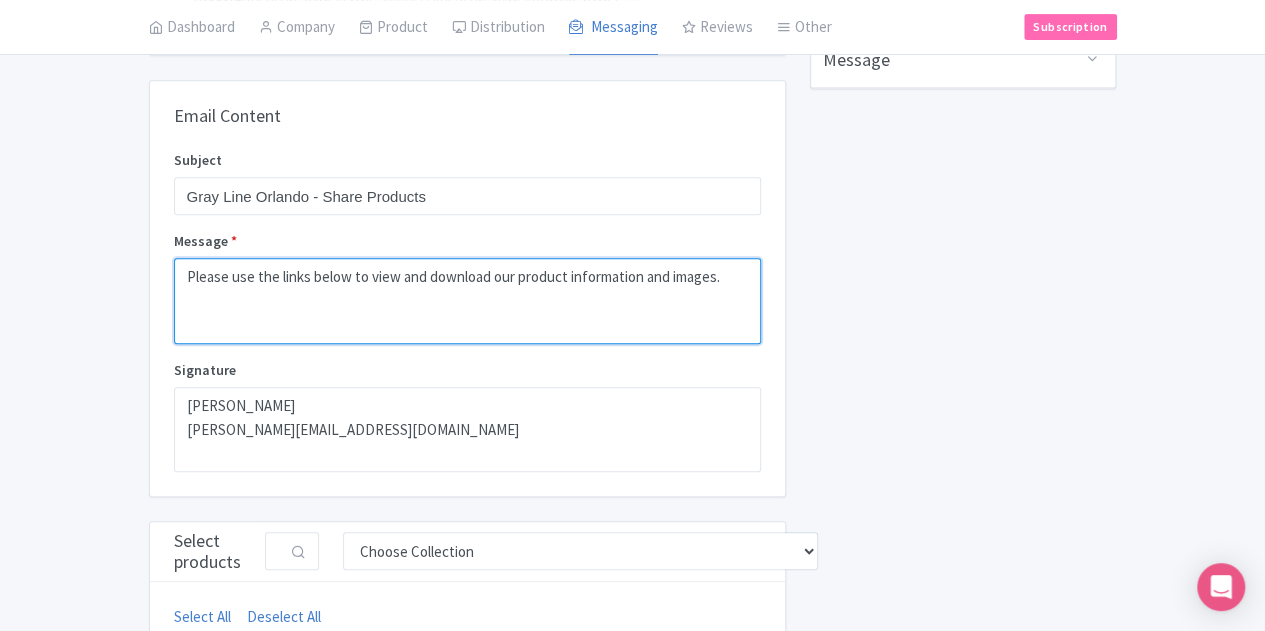click on "Please use the links below to view and download our product information and images." at bounding box center [467, 300] 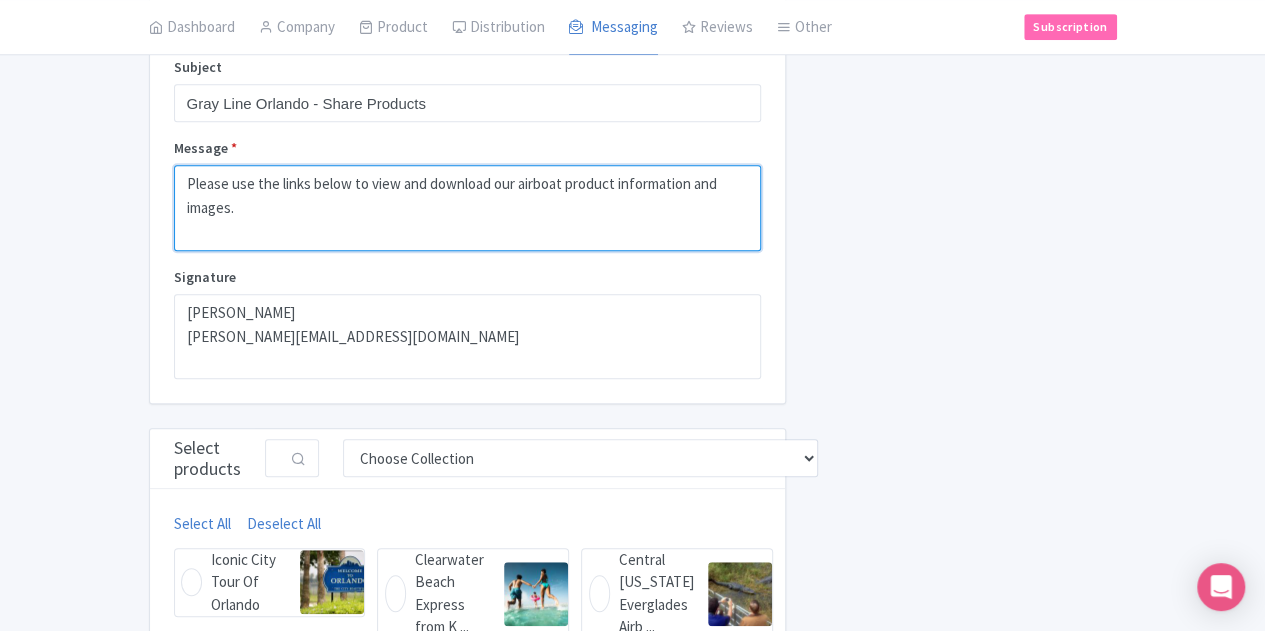 scroll, scrollTop: 500, scrollLeft: 0, axis: vertical 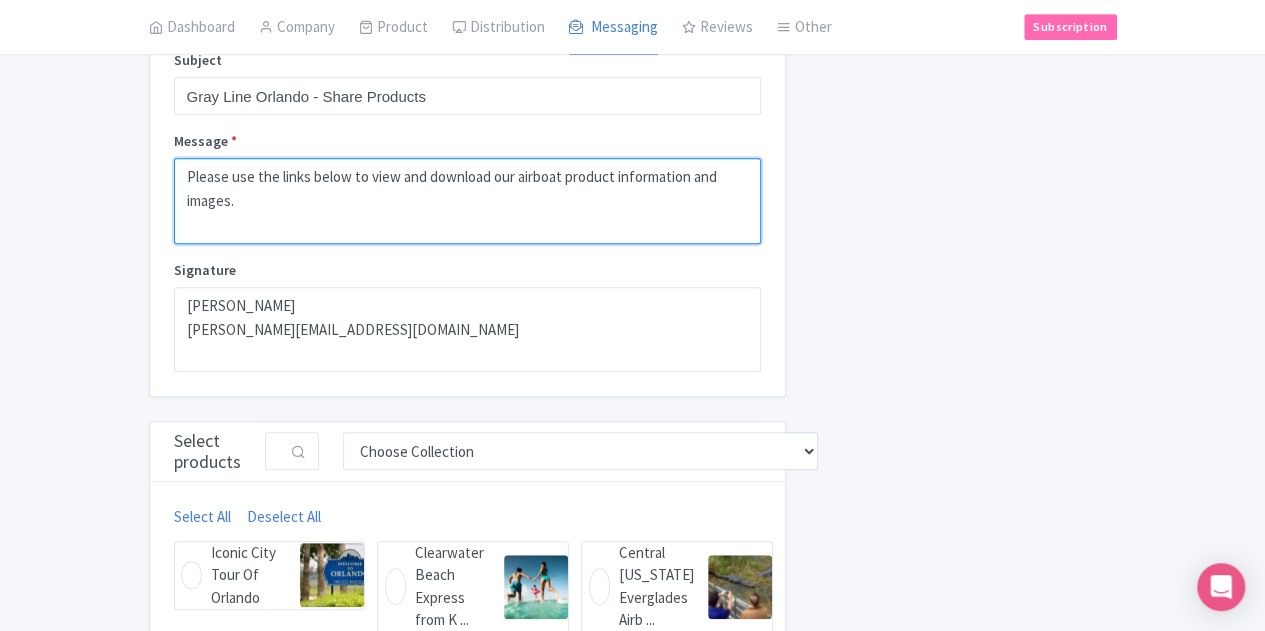 type on "Please use the links below to view and download our airboat product information and images." 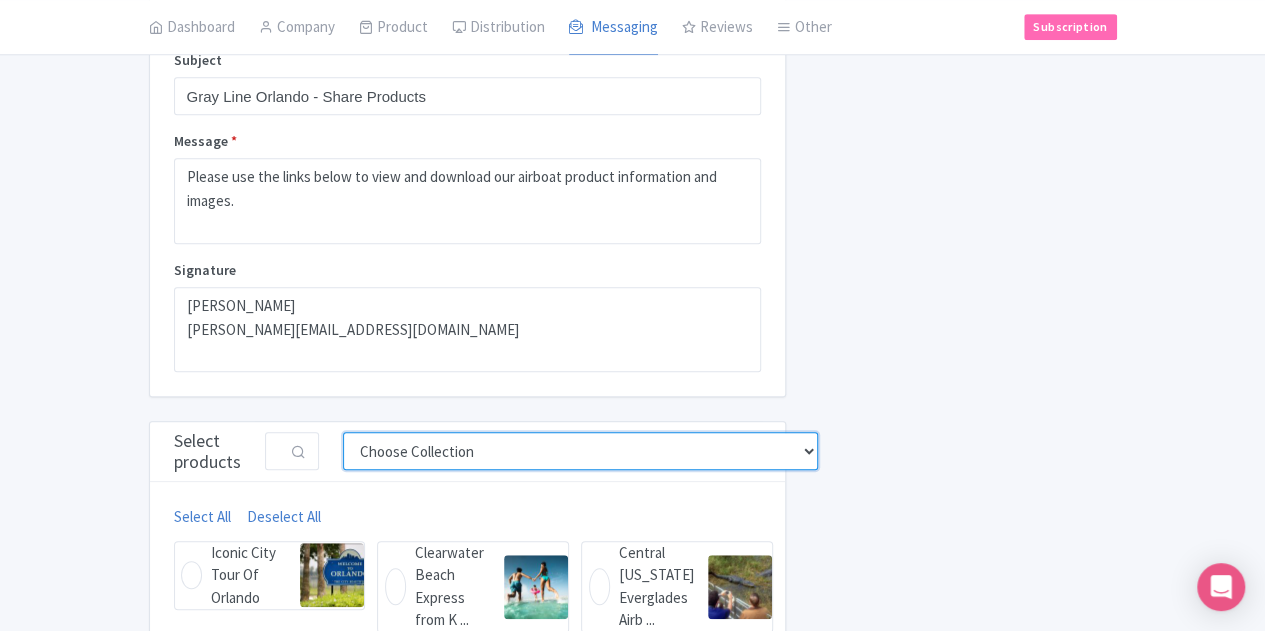 click on "Choose Collection
Airboat Ride Tours with Transportation
City Tours of Orlando
Clearwater Beach Day Trips from Orlando
Daytona Beach Day Tours
Holiday Tours
Kennedy Space Center with transportation products
Master Tours List
NASCAR Race Products with Transportation
Standalone Admission Tickets
St. Augustine Day Tours with Transportation
Swim with the Manatees Tours" at bounding box center (580, 451) 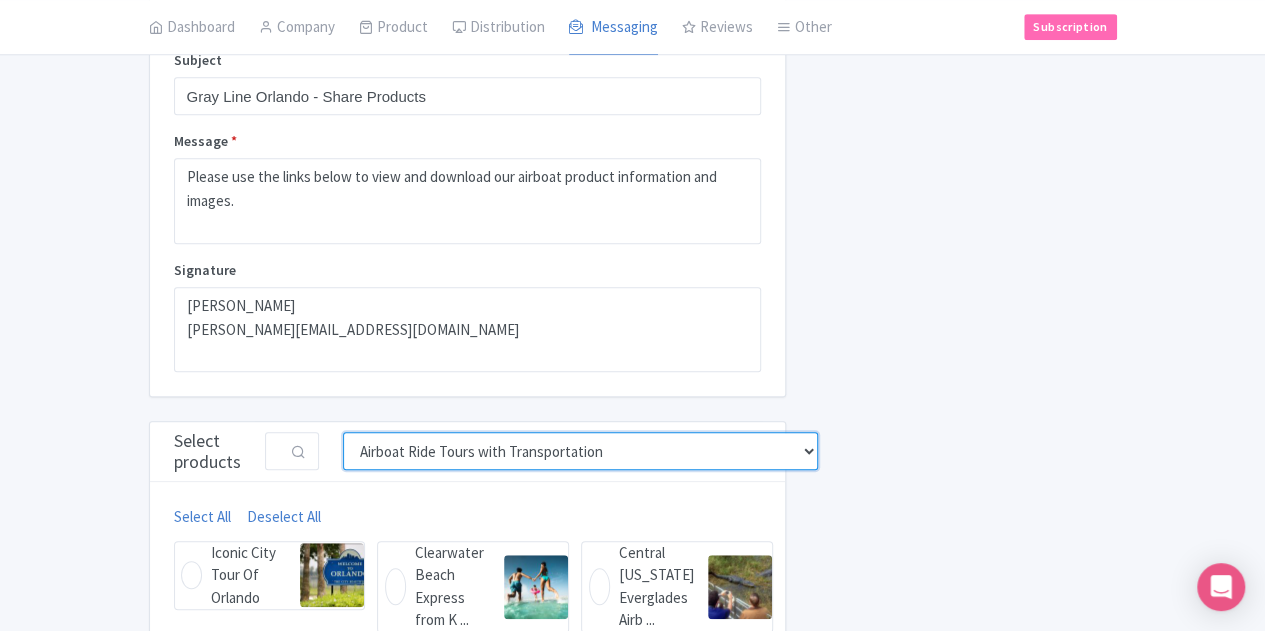 click on "Choose Collection
Airboat Ride Tours with Transportation
City Tours of Orlando
Clearwater Beach Day Trips from Orlando
Daytona Beach Day Tours
Holiday Tours
Kennedy Space Center with transportation products
Master Tours List
NASCAR Race Products with Transportation
Standalone Admission Tickets
St. Augustine Day Tours with Transportation
Swim with the Manatees Tours" at bounding box center [580, 451] 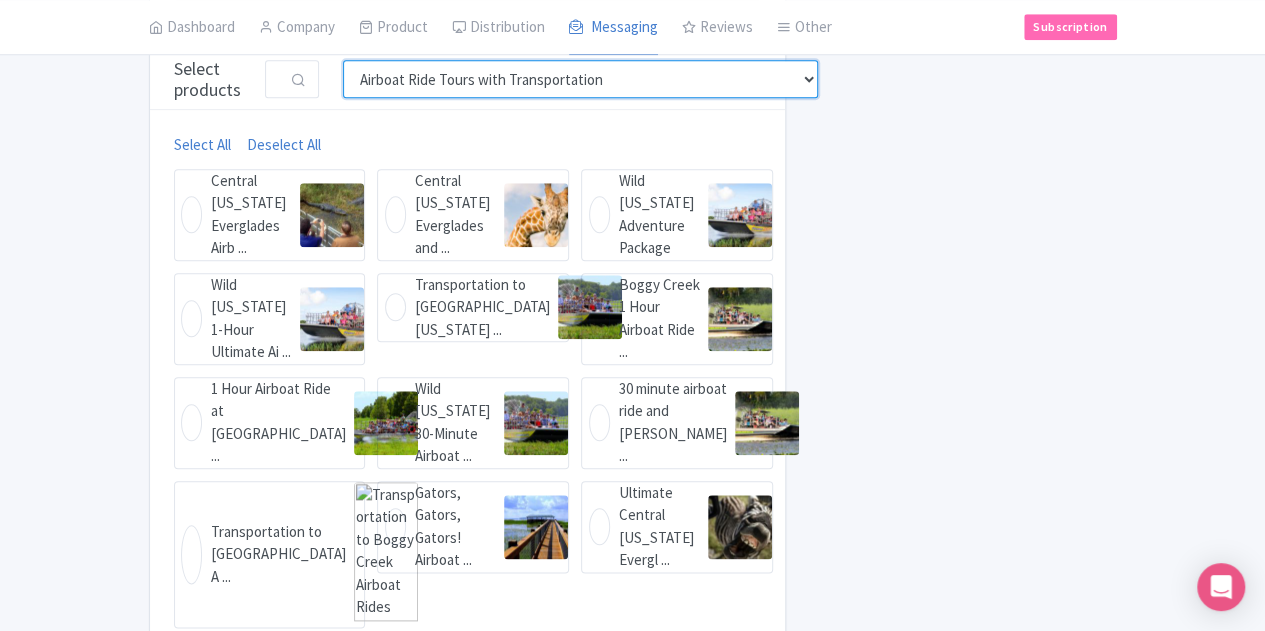 scroll, scrollTop: 925, scrollLeft: 0, axis: vertical 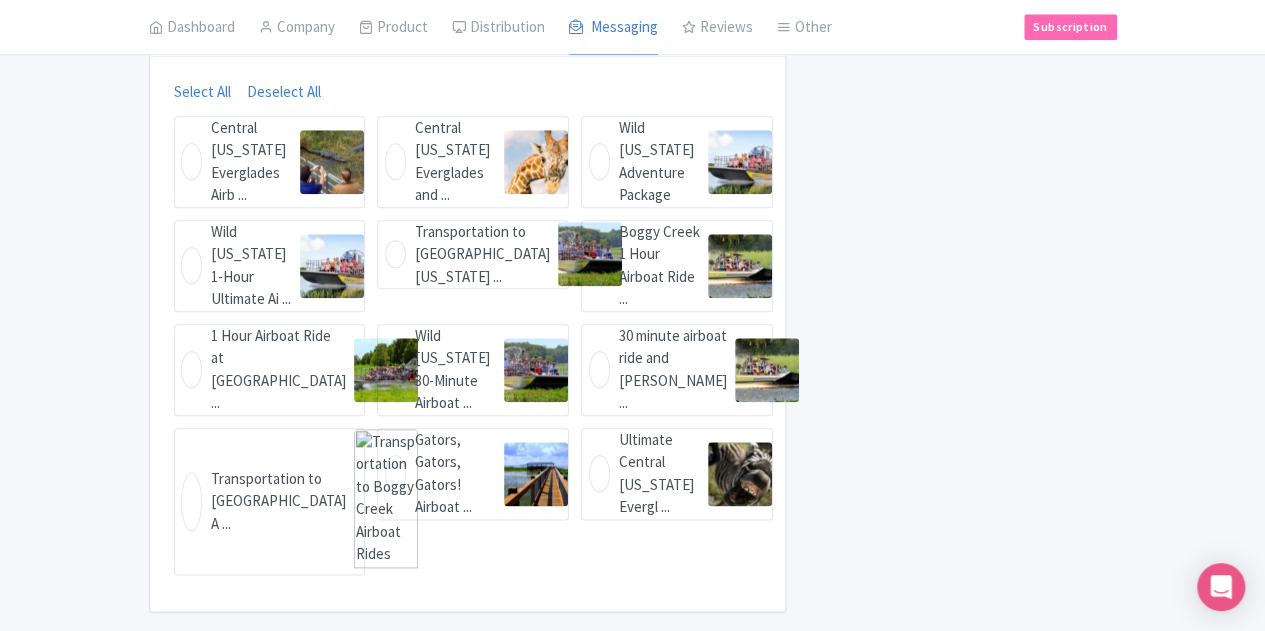 click on "Central Florida Everglades Airb ...
Central Florida Everglades Airboat Tour from Orlando" at bounding box center [270, 162] 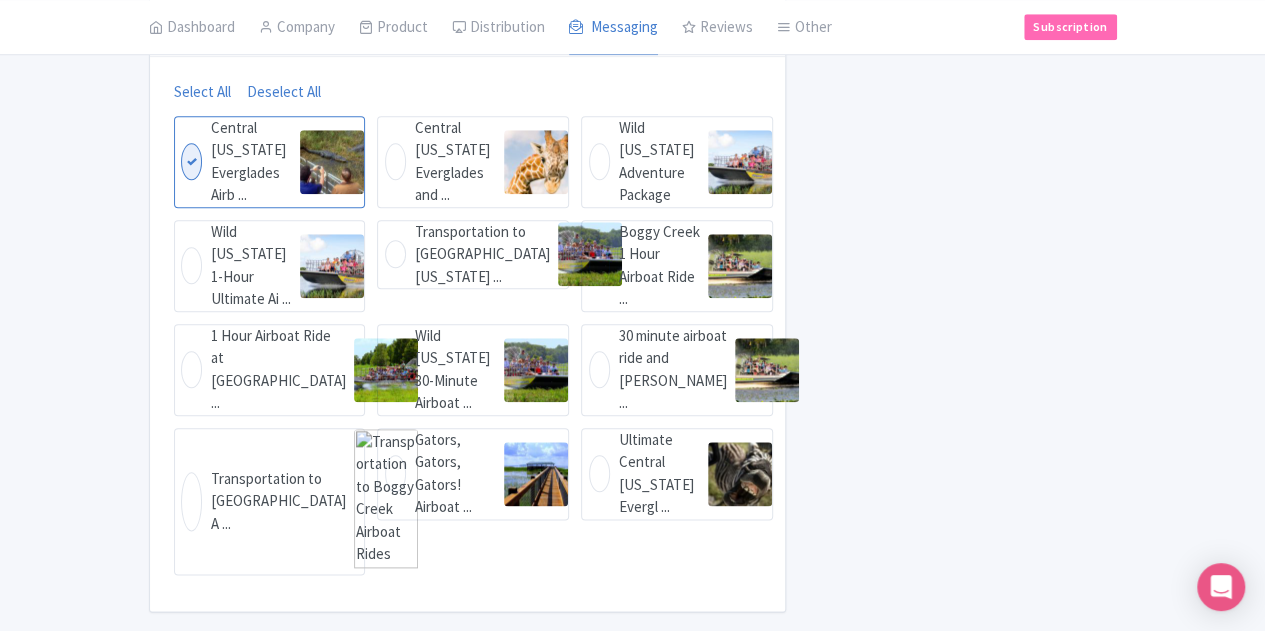 click on "Wild Florida 1-Hour Ultimate Ai ...
Wild Florida 1-Hour Ultimate Airboat Adventure Package Tour" at bounding box center [270, 266] 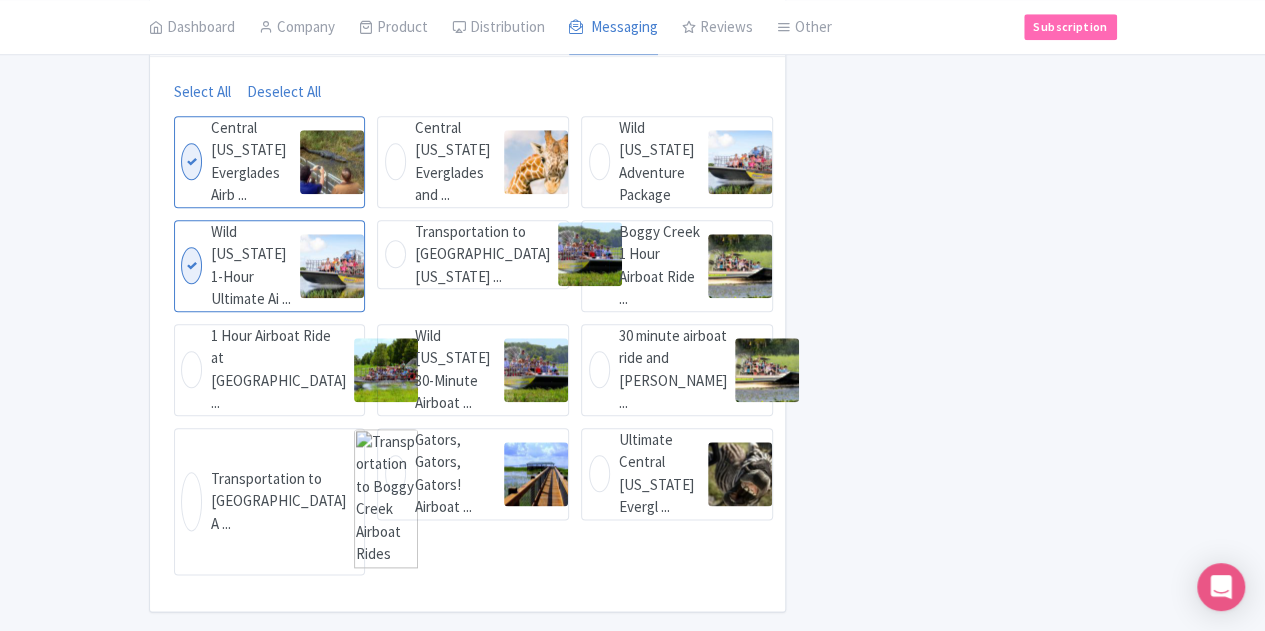 click on "1 Hour Airboat Ride at Wild Flo ...
1 Hour Airboat Ride at Wild Florida with Transportation" at bounding box center (270, 370) 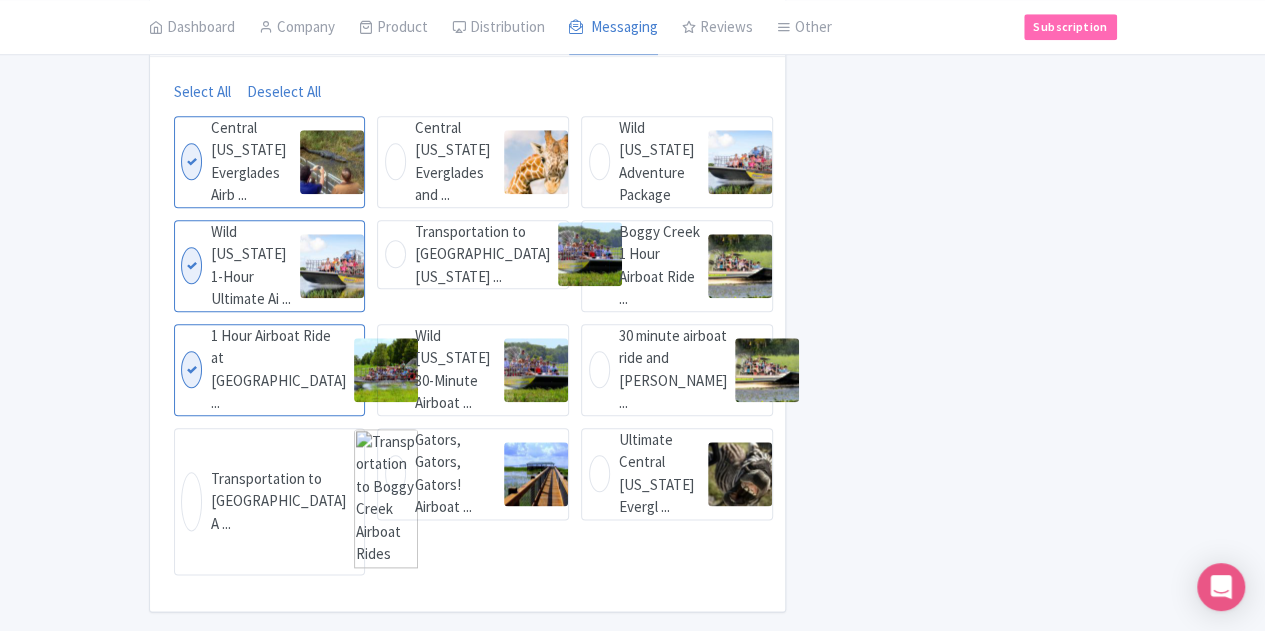click on "Gators, Gators, Gators! Airboat ...
Gators, Gators, Gators! Airboat Ride and Gatorland Combo" at bounding box center [473, 474] 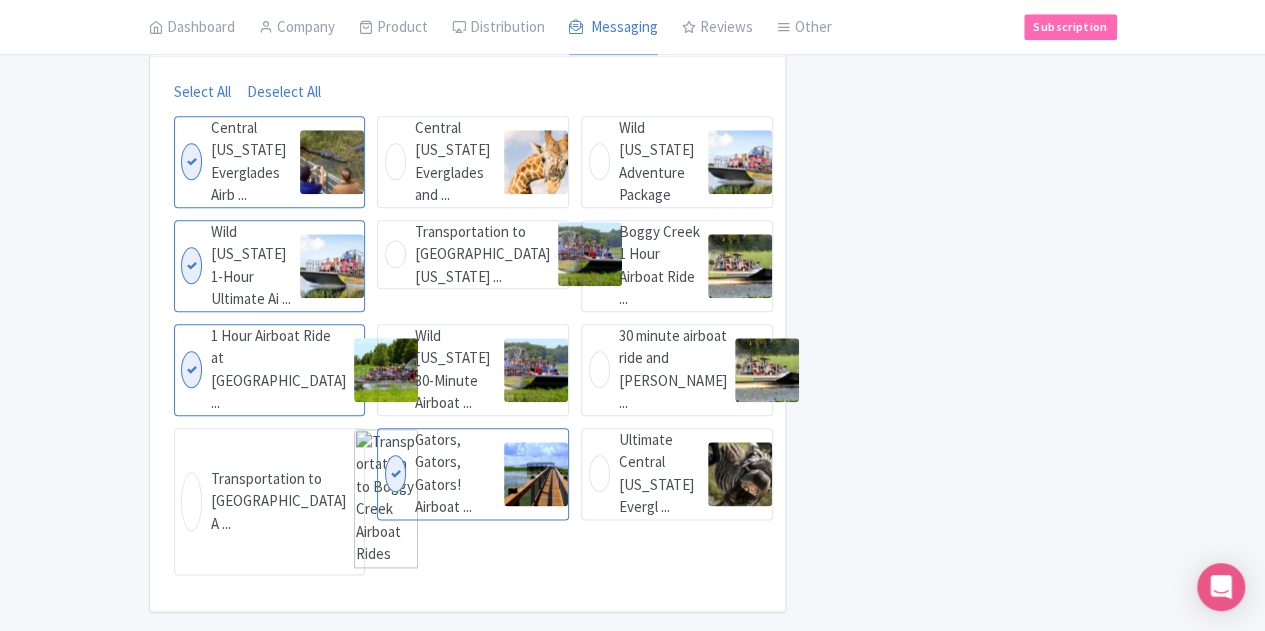 click on "Wild Florida 30-Minute Airboat  ...
Wild Florida 30-Minute Airboat Ride with Transport from Orlando" at bounding box center [473, 370] 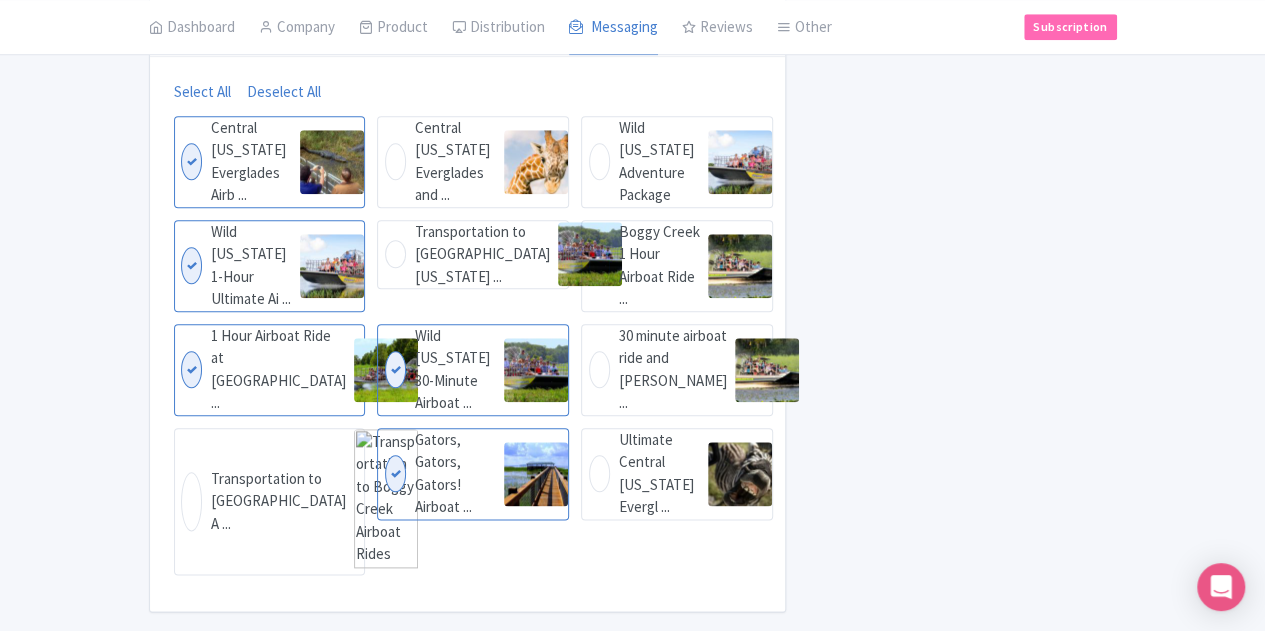 click on "Transportation to Wild Florida  ...
Transportation to Wild Florida Airboats" at bounding box center (473, 255) 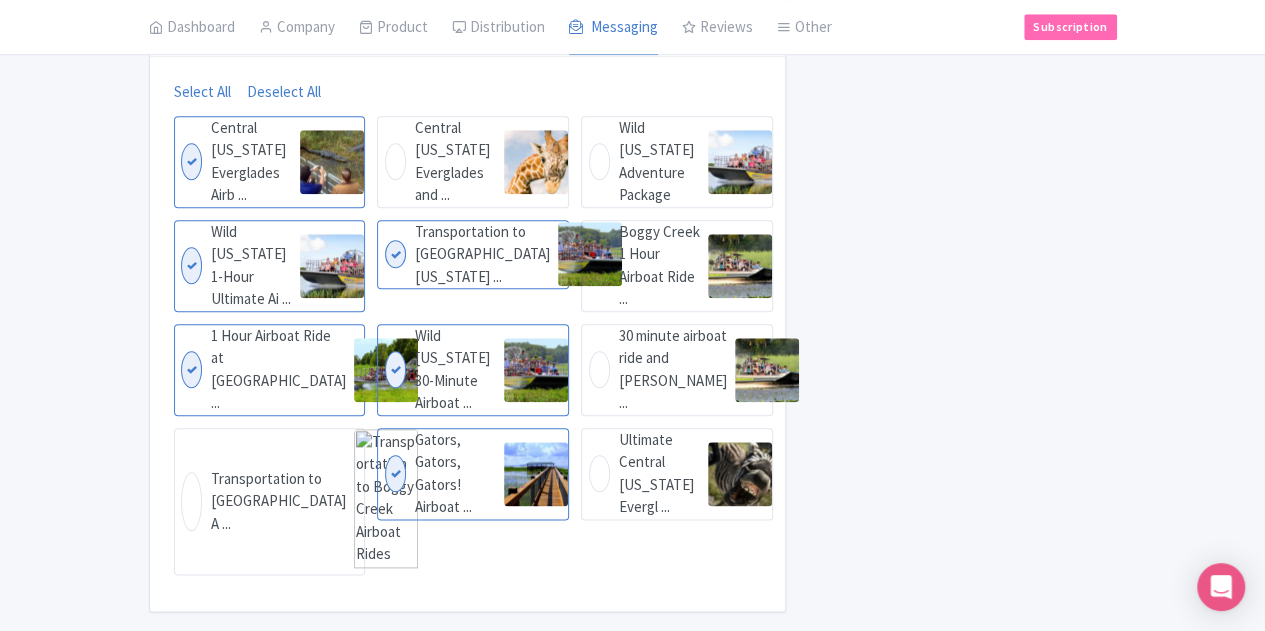 click on "Central Florida Everglades and  ...
Central Florida Everglades and Safari Park Tour" at bounding box center [473, 162] 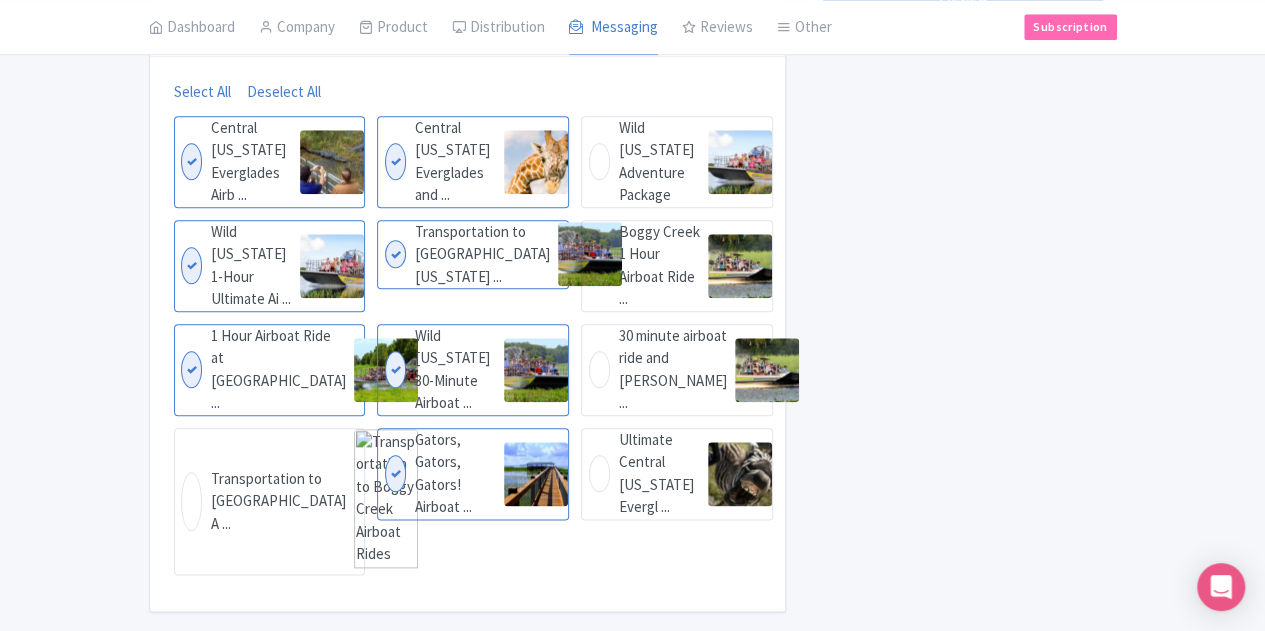 click on "Wild Florida Adventure Package
Wild Florida Adventure Package" at bounding box center [677, 162] 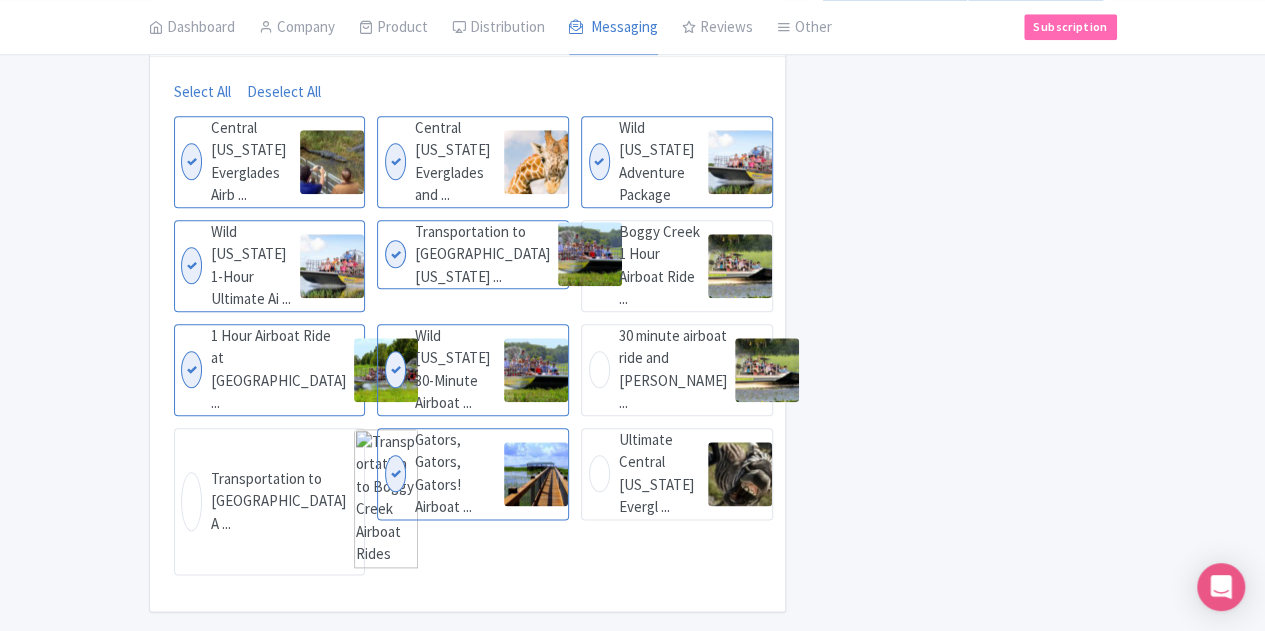 click on "Boggy Creek 1 Hour Airboat Ride ...
Boggy Creek 1 Hour Airboat Ride and Transportation" at bounding box center [677, 266] 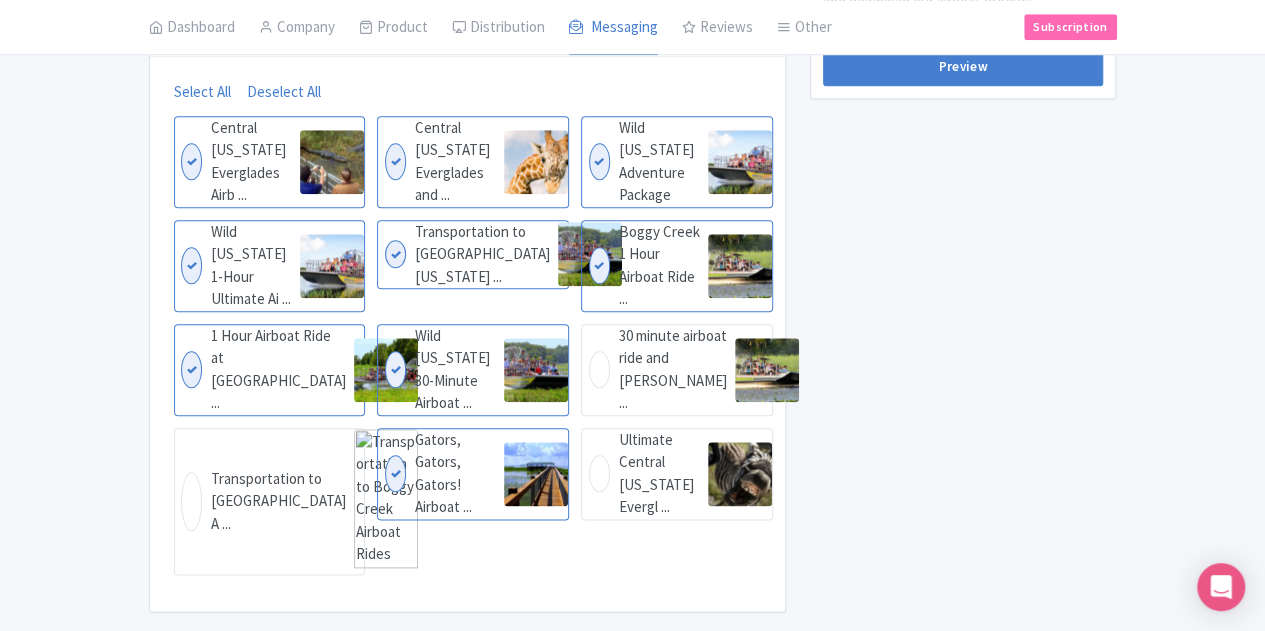 click on "30 minute airboat ride and tran ...
30 minute airboat ride and transportation to Boggy Creek" at bounding box center (677, 370) 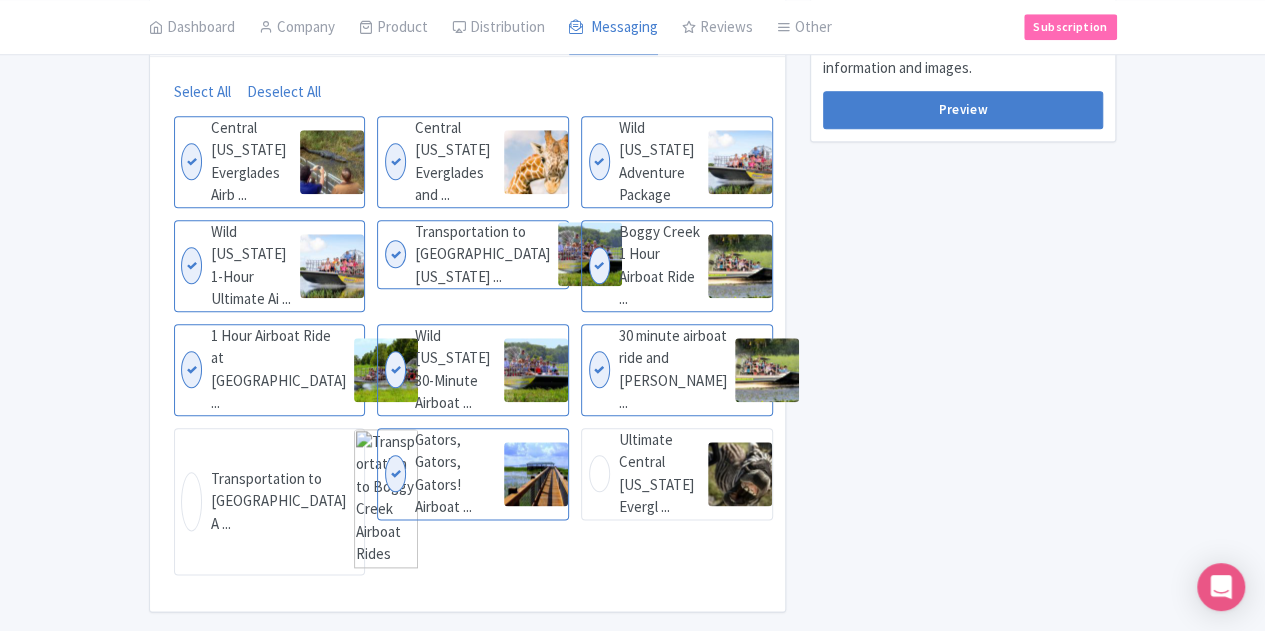 click on "Ultimate Central Florida Evergl ...
Ultimate Central Florida Everglades and Safari Park" at bounding box center (677, 474) 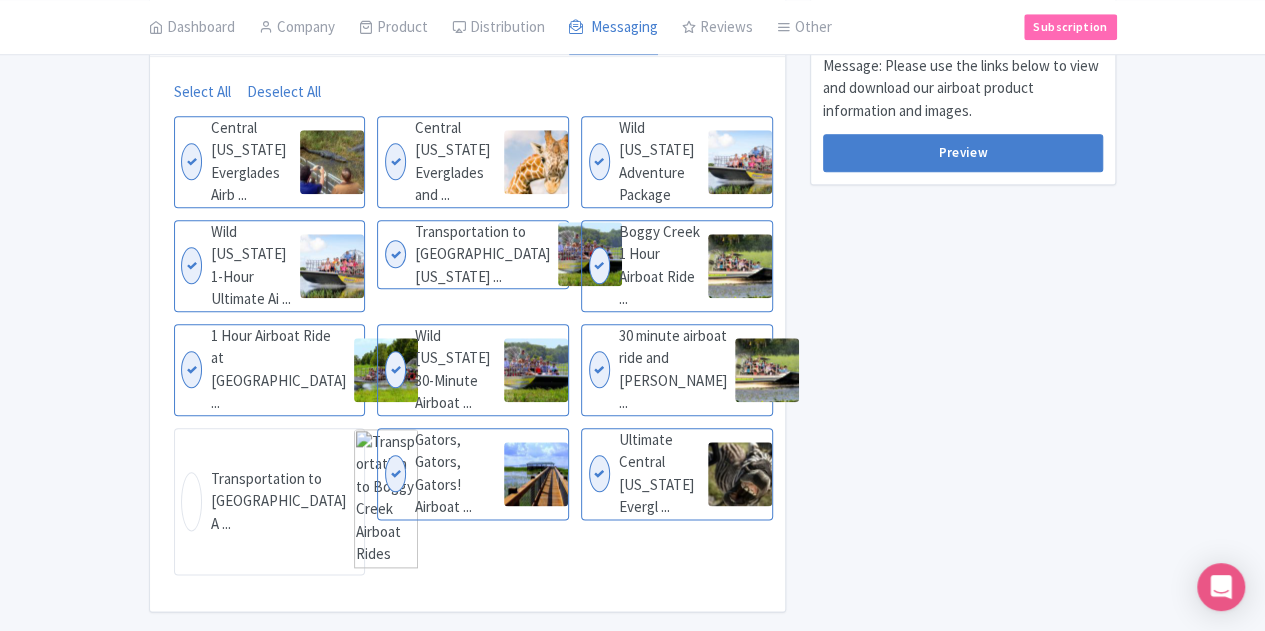 click on "Transportation to Boggy Creek A ...
Transportation to Boggy Creek Airboat Rides" at bounding box center [270, 502] 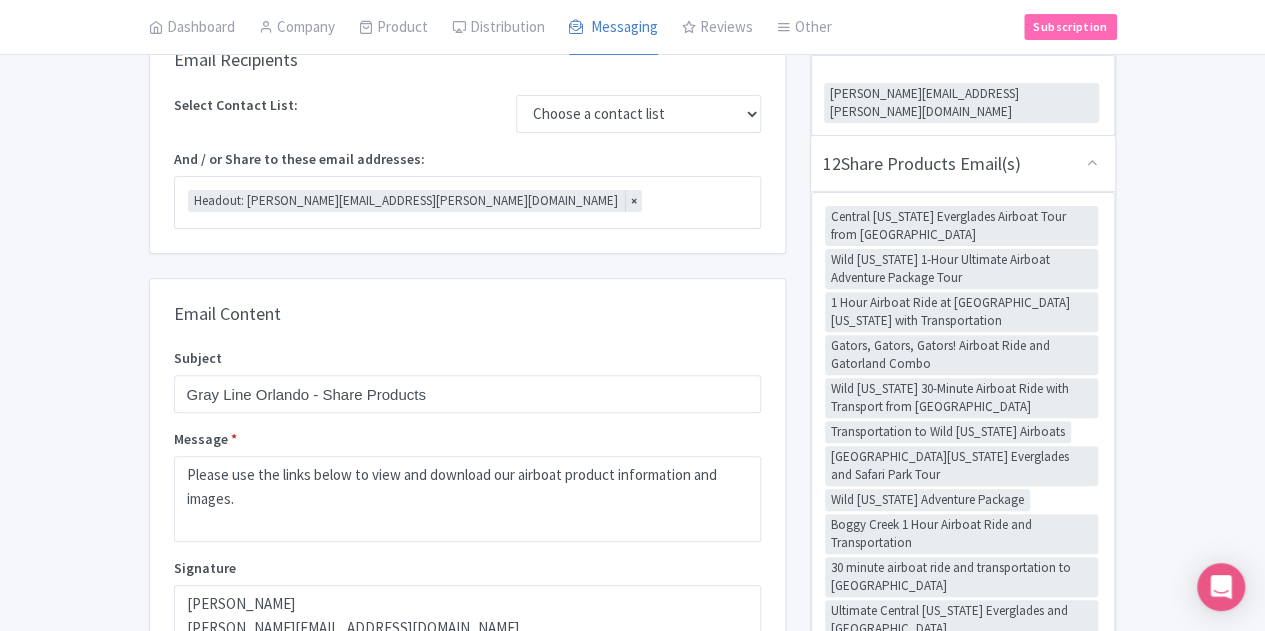 scroll, scrollTop: 425, scrollLeft: 0, axis: vertical 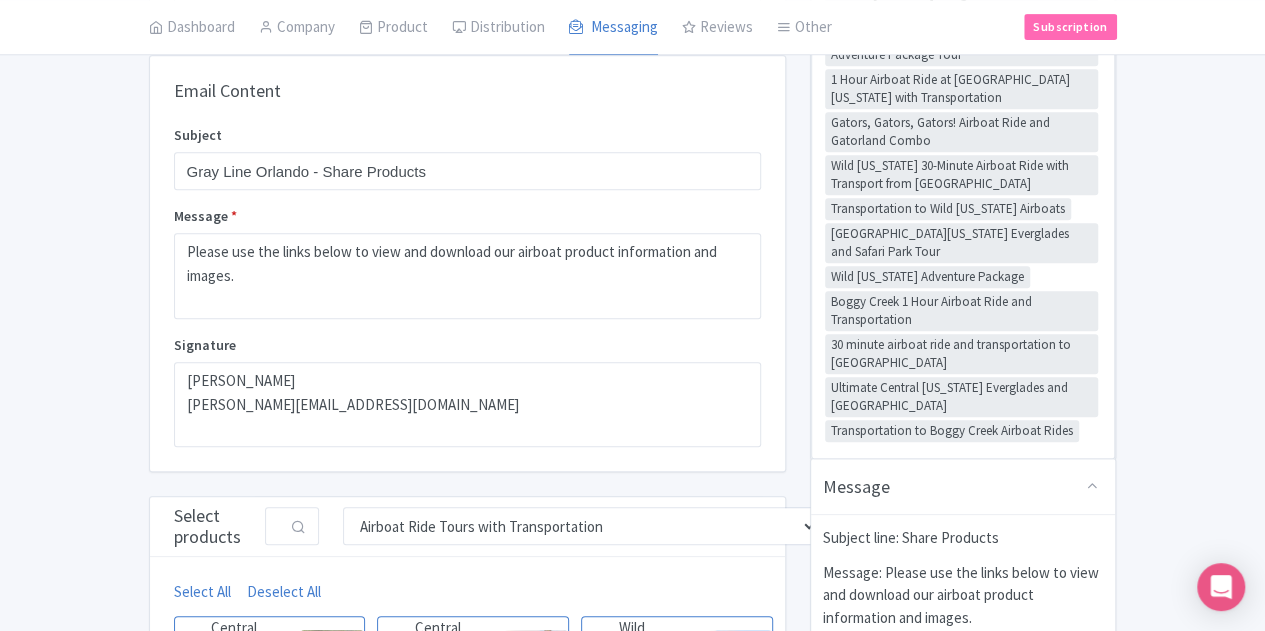 click on "Preview" at bounding box center [963, 660] 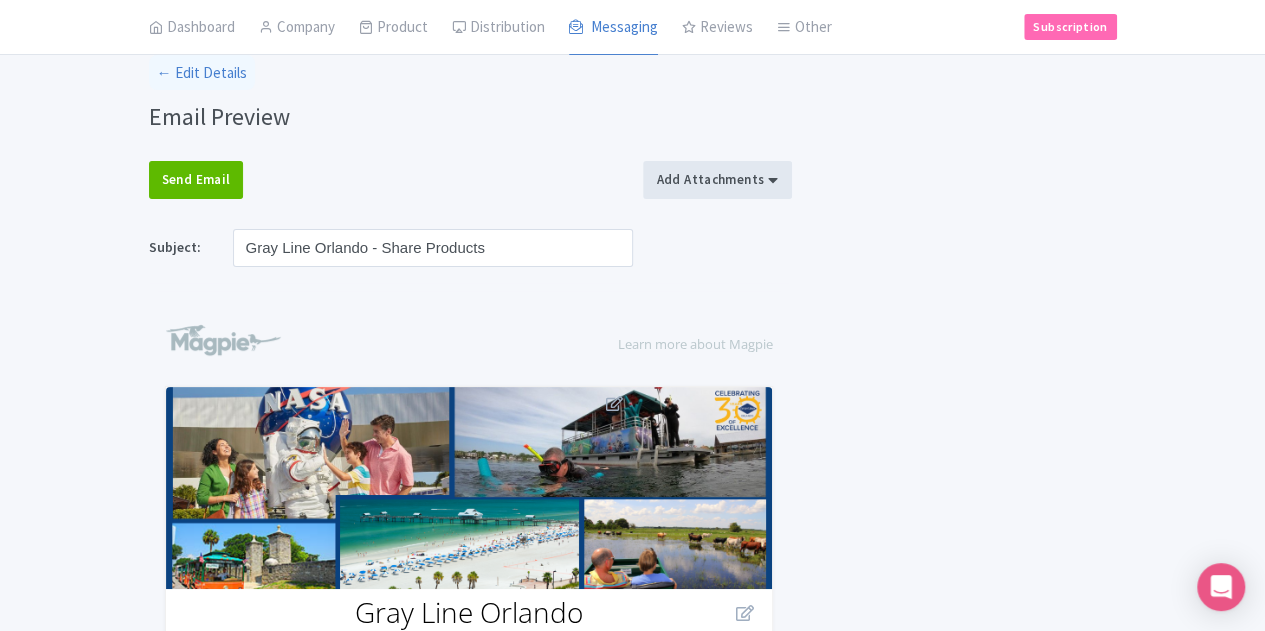 scroll, scrollTop: 0, scrollLeft: 0, axis: both 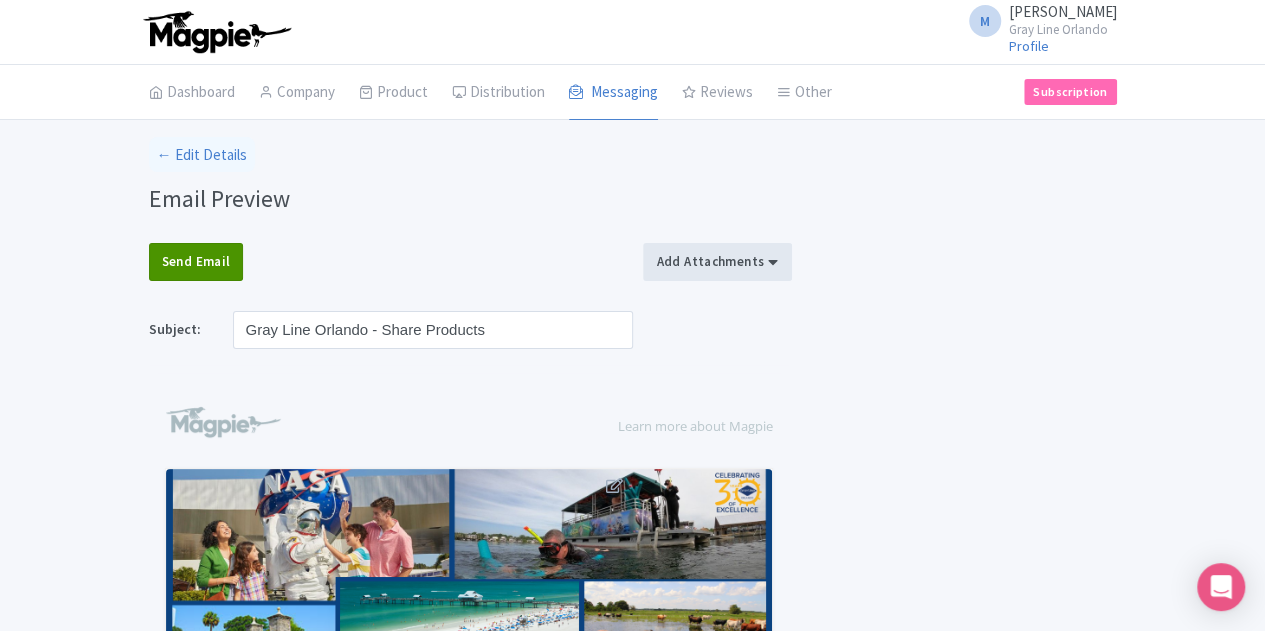 click on "Send Email" at bounding box center (196, 262) 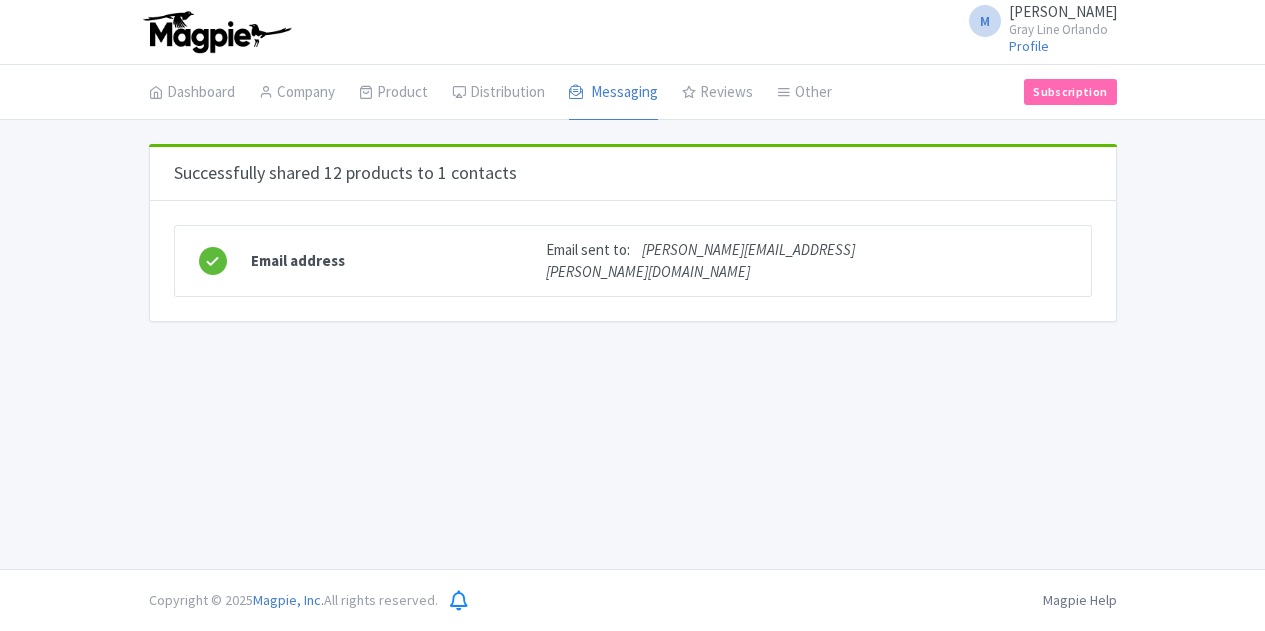 scroll, scrollTop: 0, scrollLeft: 0, axis: both 